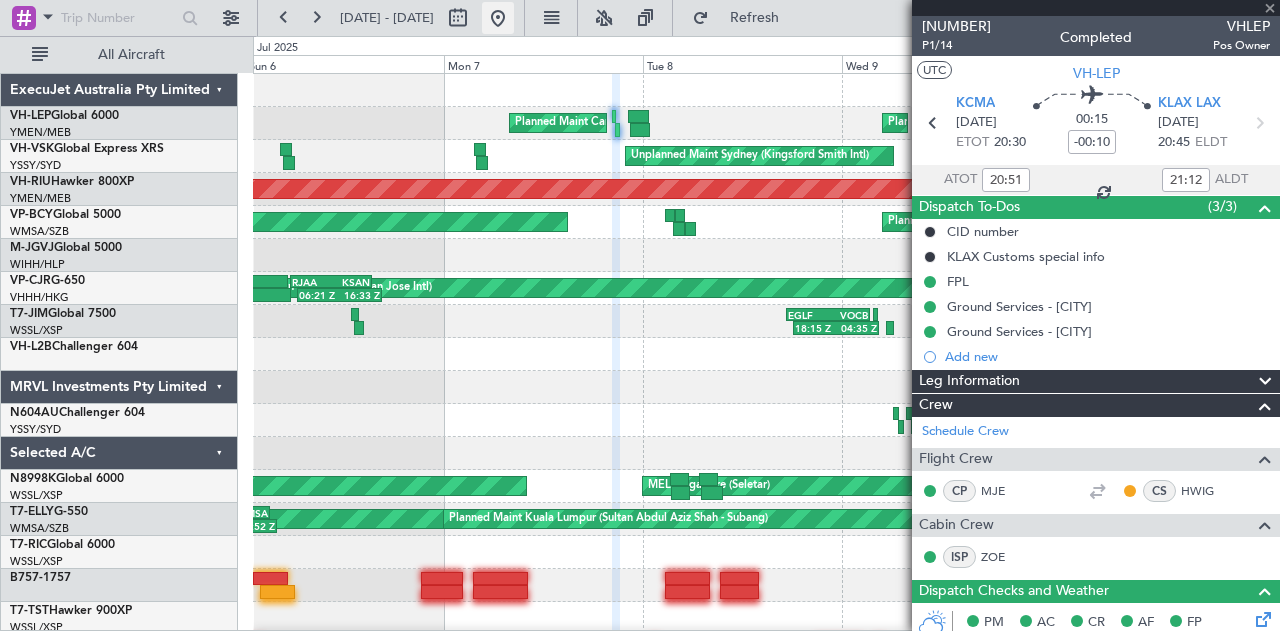 scroll, scrollTop: 0, scrollLeft: 0, axis: both 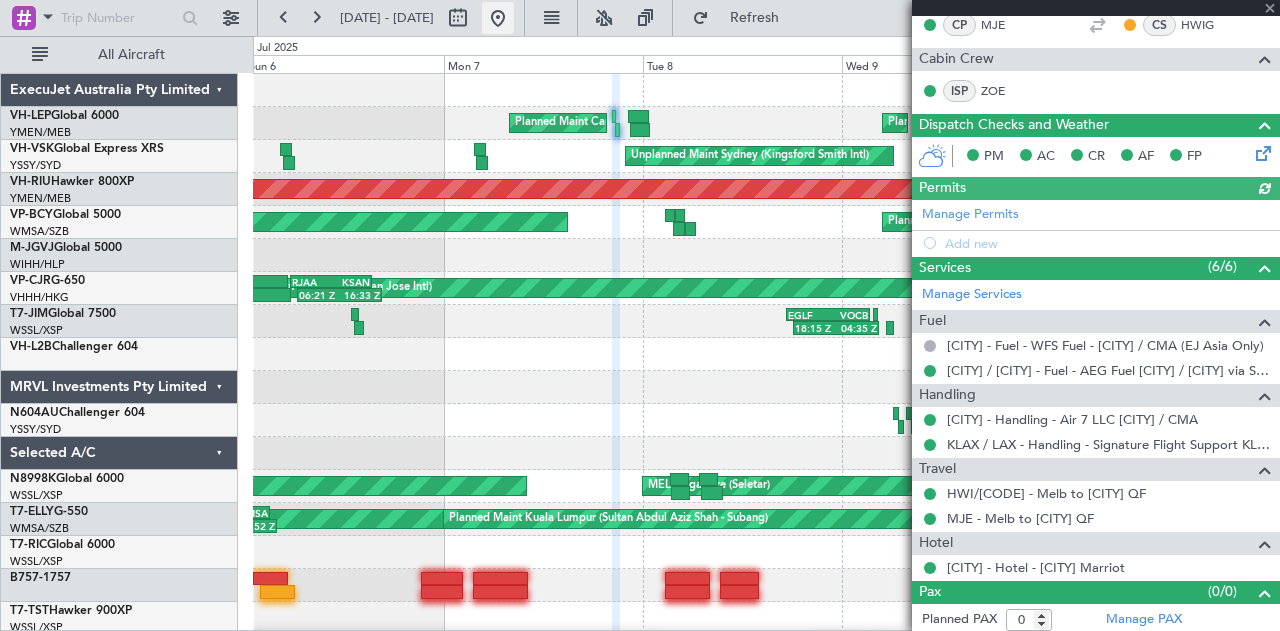click at bounding box center [498, 18] 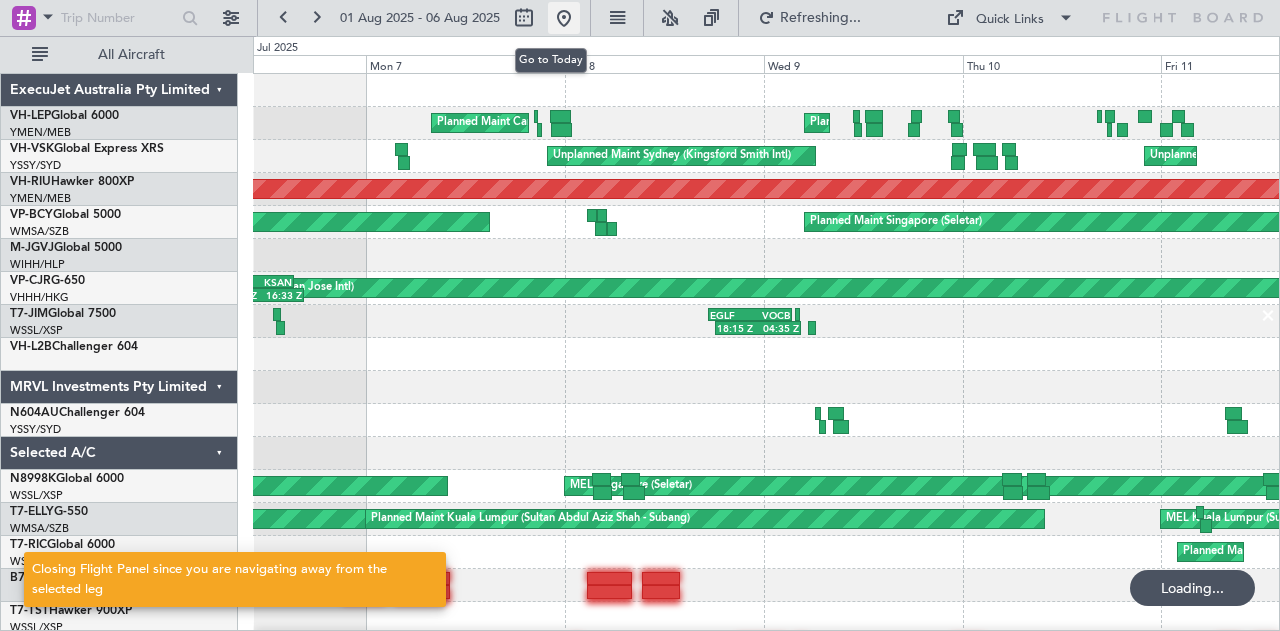 scroll, scrollTop: 0, scrollLeft: 0, axis: both 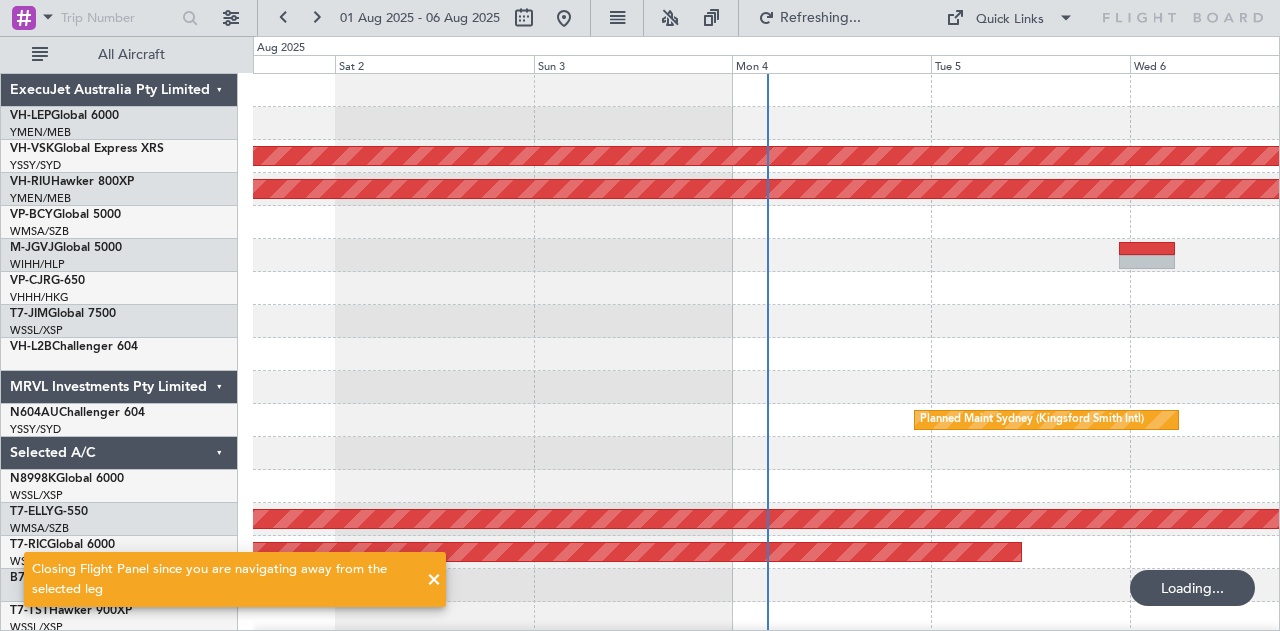 click on "Planned Maint [CITY] ([CITY])
Planned Maint [CITY] ([CITY])
Planned Maint [CITY] ([CITY])
Planned Maint [CITY] ([CITY])
AOG Maint [CITY] ([CITY])
Planned Maint [CITY] ([CITY])" 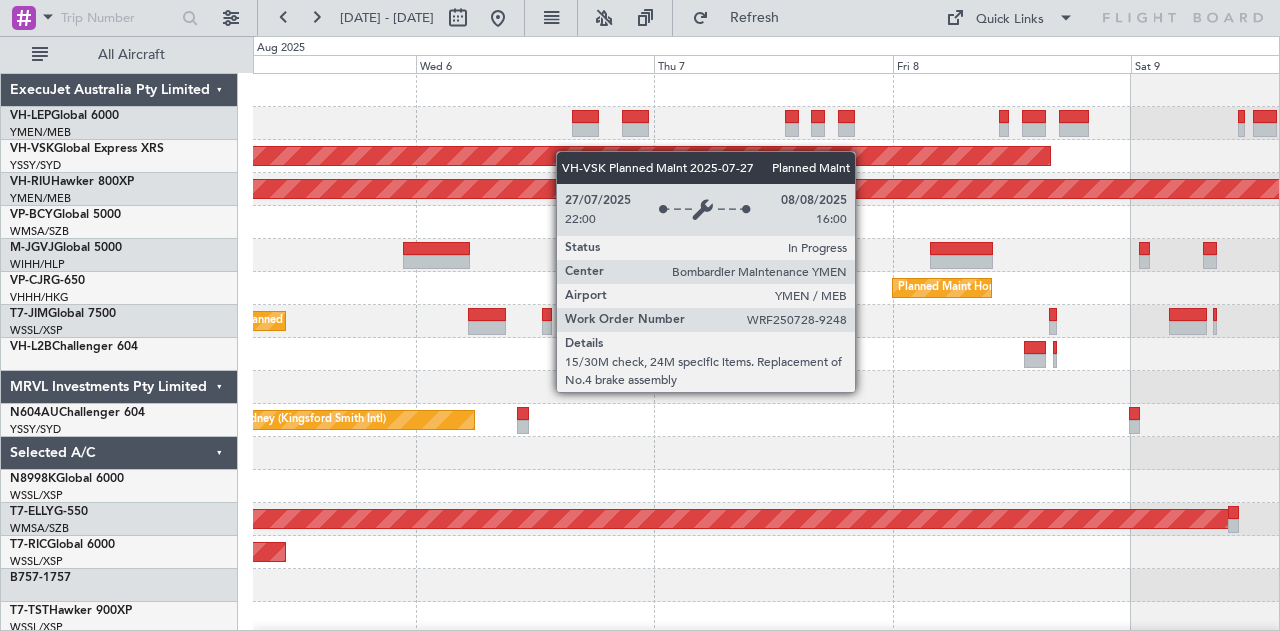click on "Planned Maint [CITY] ([CITY])
Planned Maint [CITY] ([CITY])
Planned Maint [CITY] ([CITY])
-
-
PHNL
19:50 Z
VHHH
06:10 Z
Planned Maint [CITY] ([CITY])
-
-
WSSS
14:50 Z
EGGW
03:50 Z
Planned Maint [CITY] ([CITY])
AOG Maint [CITY] ([CITY])
-
-
HECA
13:50 Z
WMSA
00:00 Z
Planned Maint [CITY] ([CITY])
ExecuJet Australia Pty Limited
VH-LEP  Global 6000
YMEN/[CODE]
[CITY] ([CITY])" 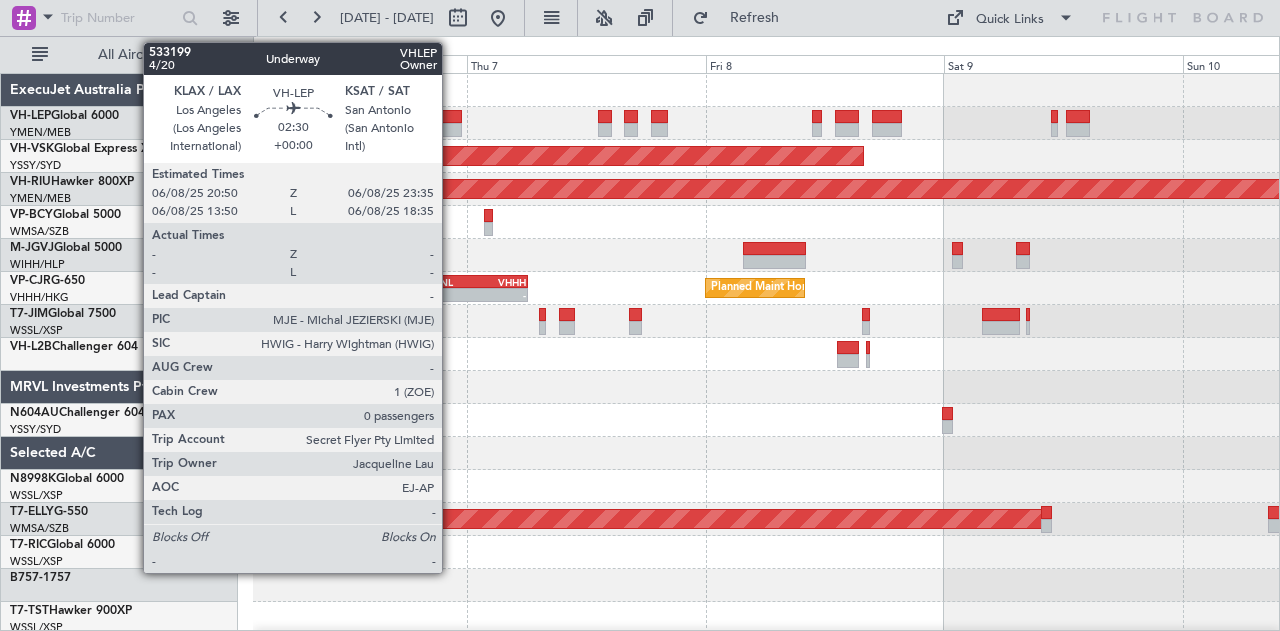 click 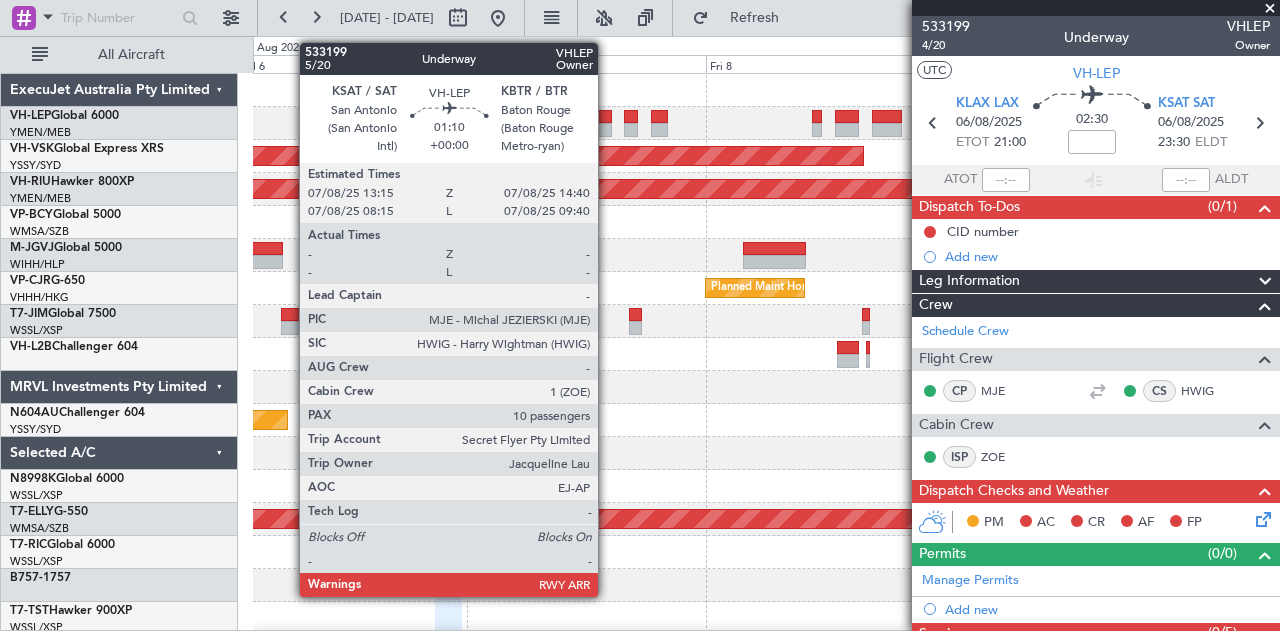 click 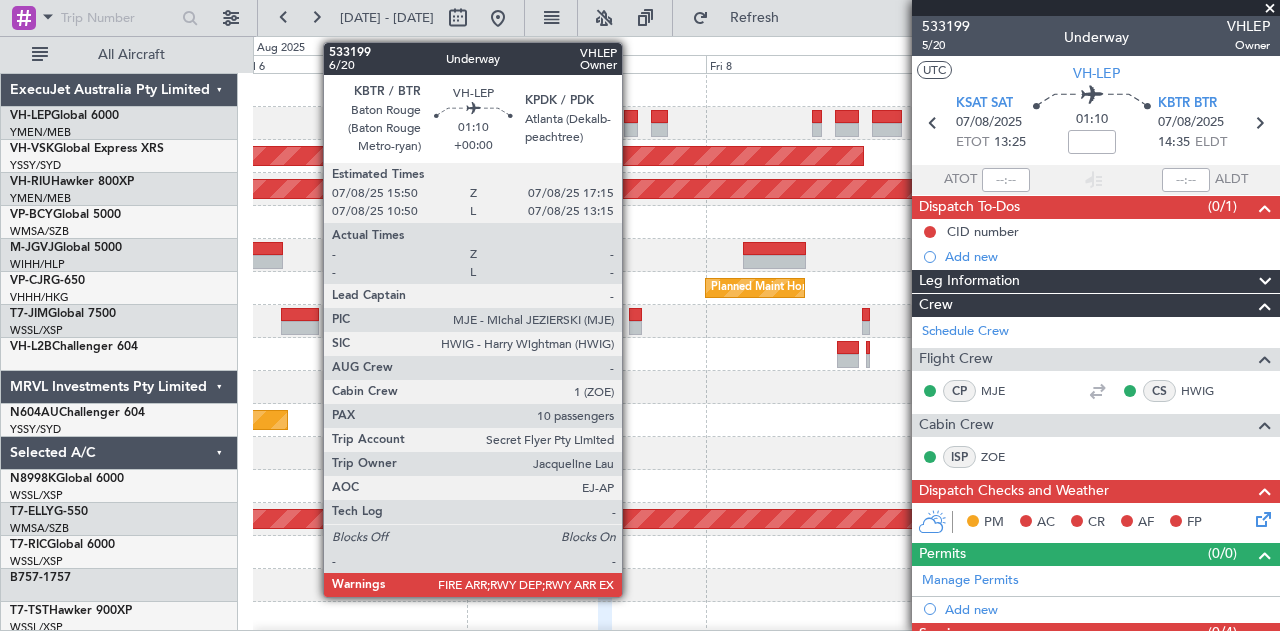 click 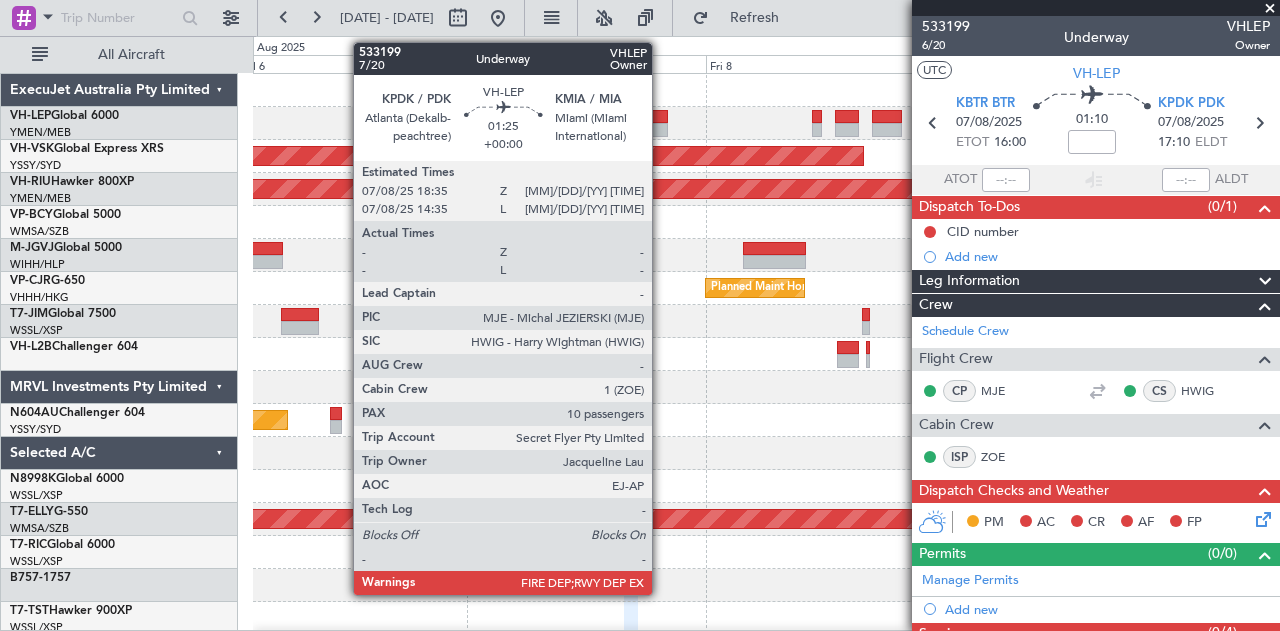 click 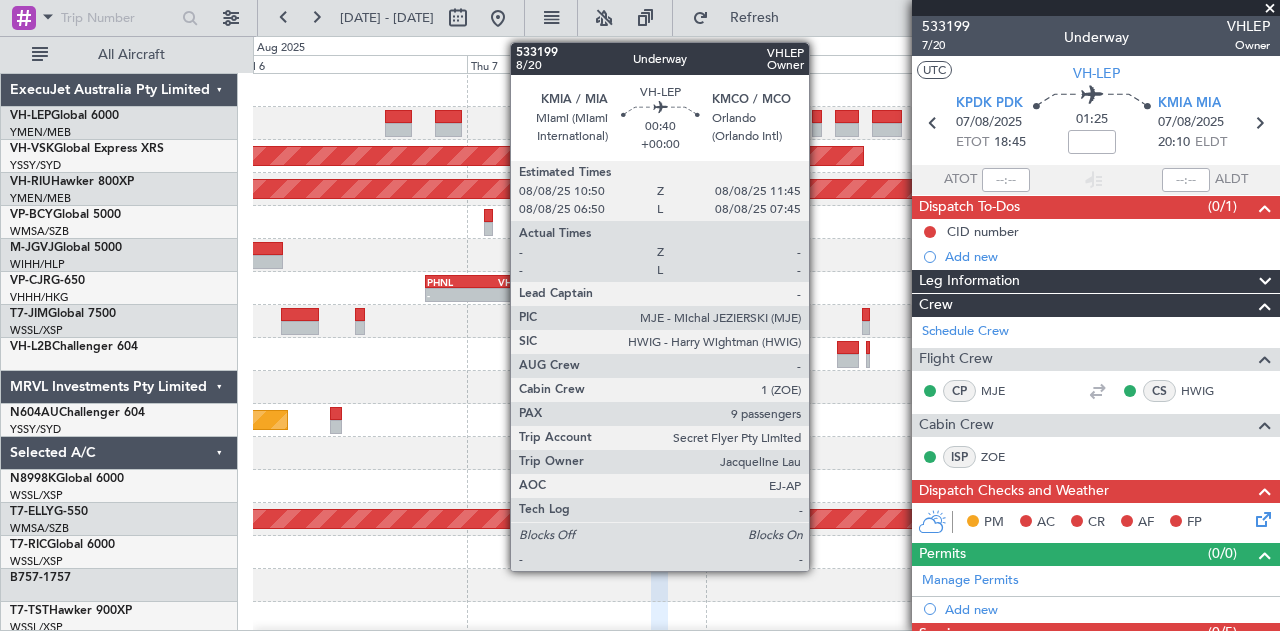 click 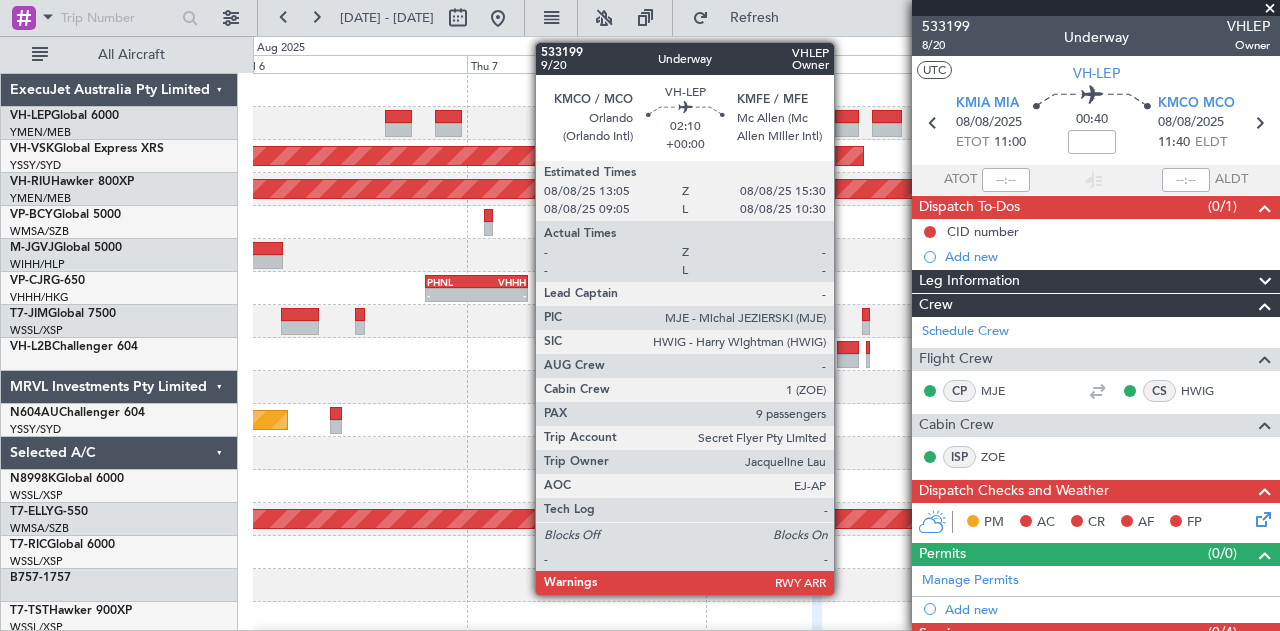 click 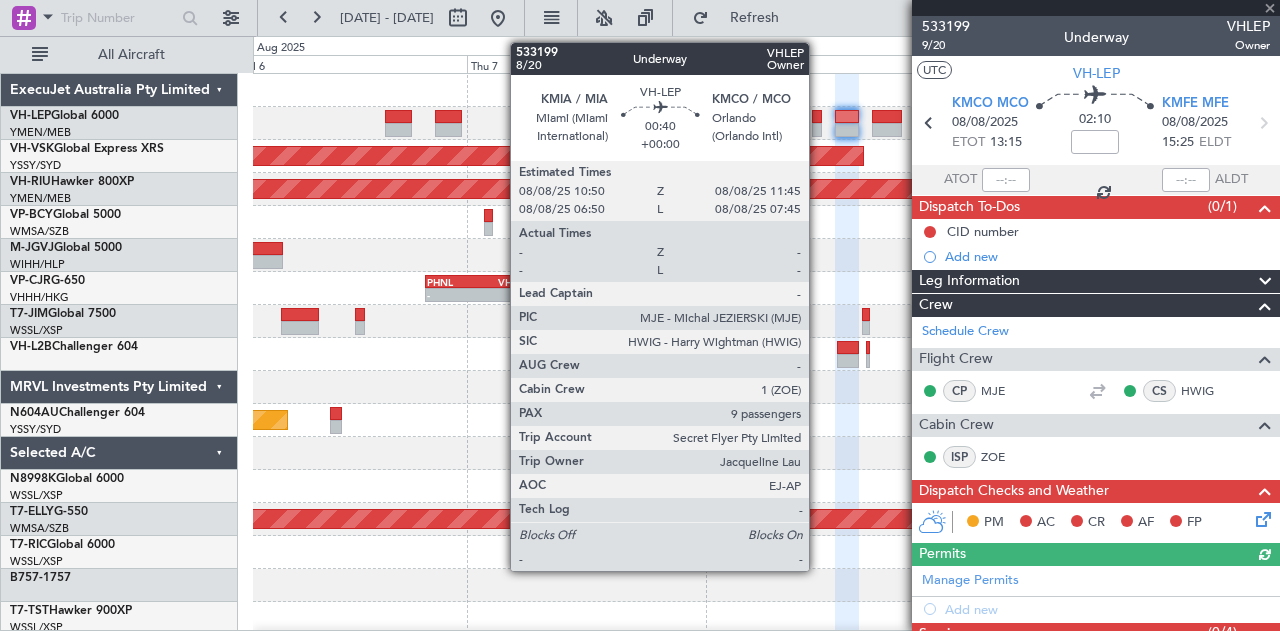 click 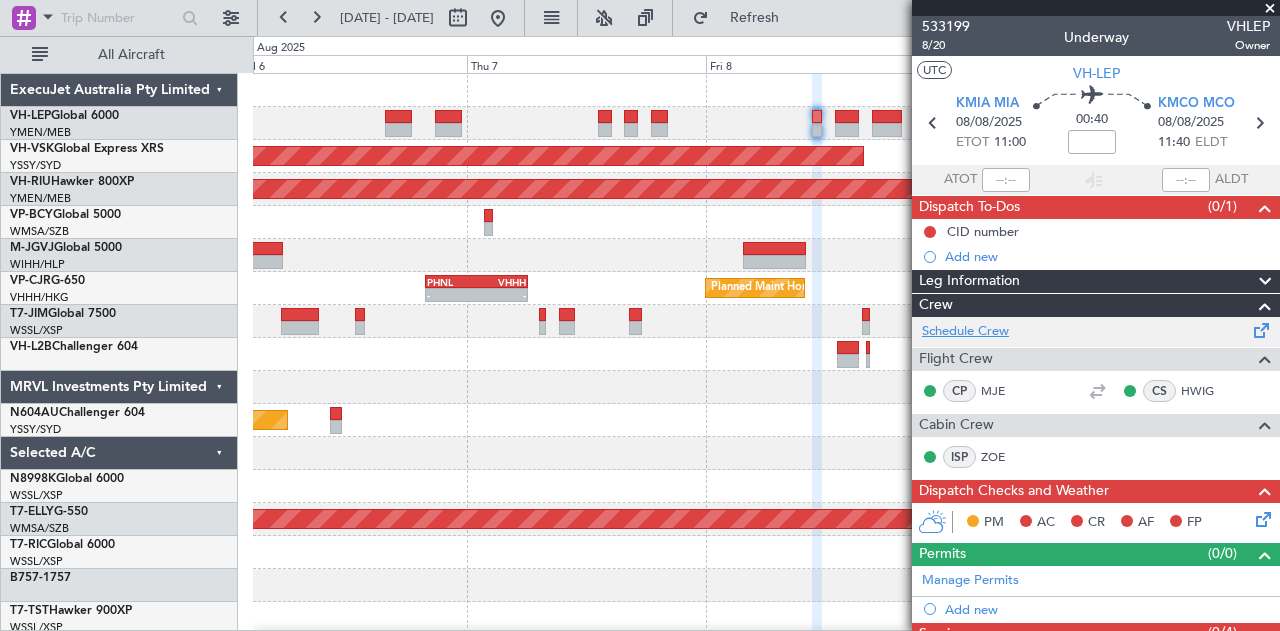click on "Schedule Crew" 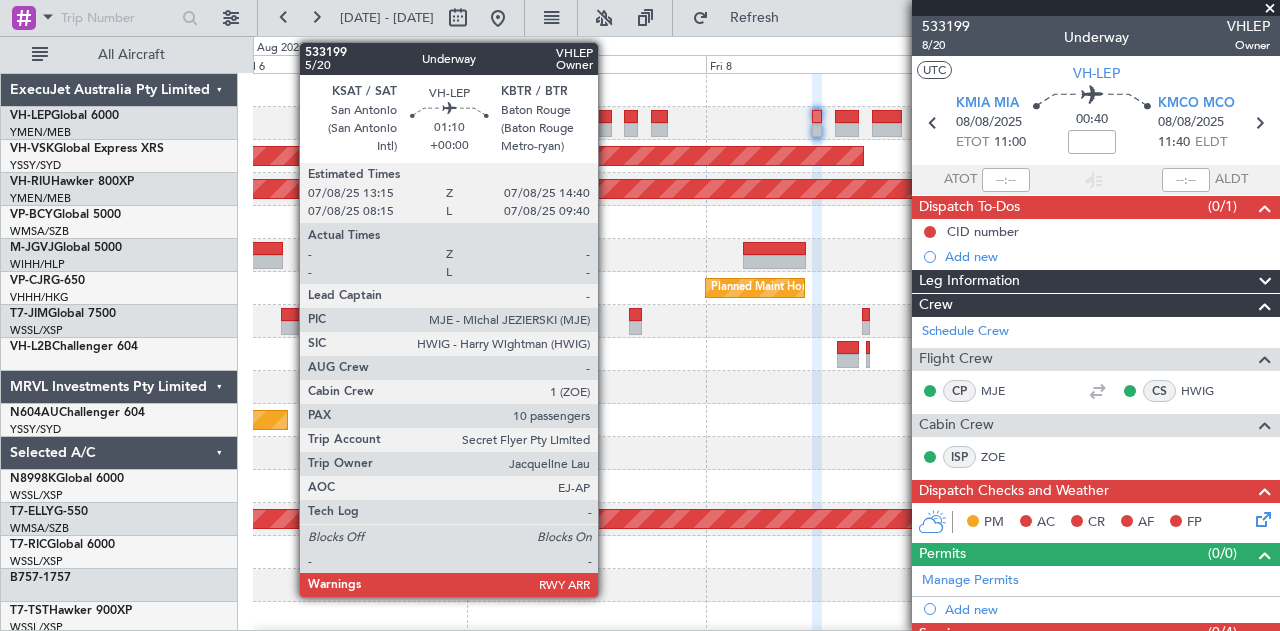 click 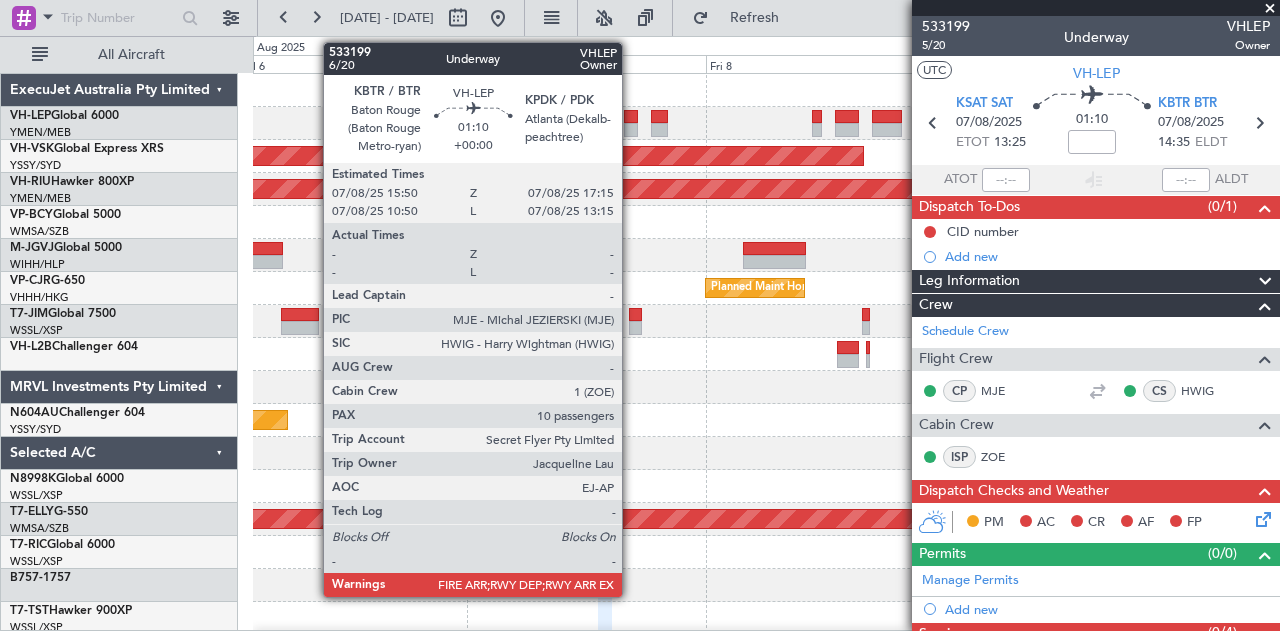 click 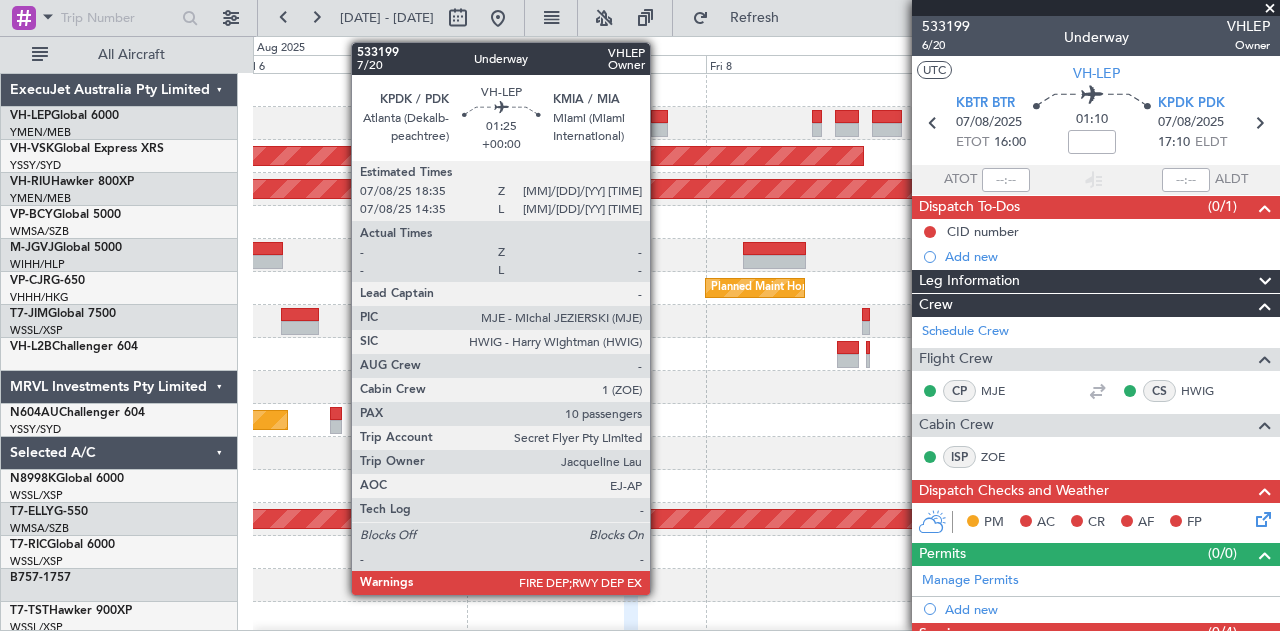 click 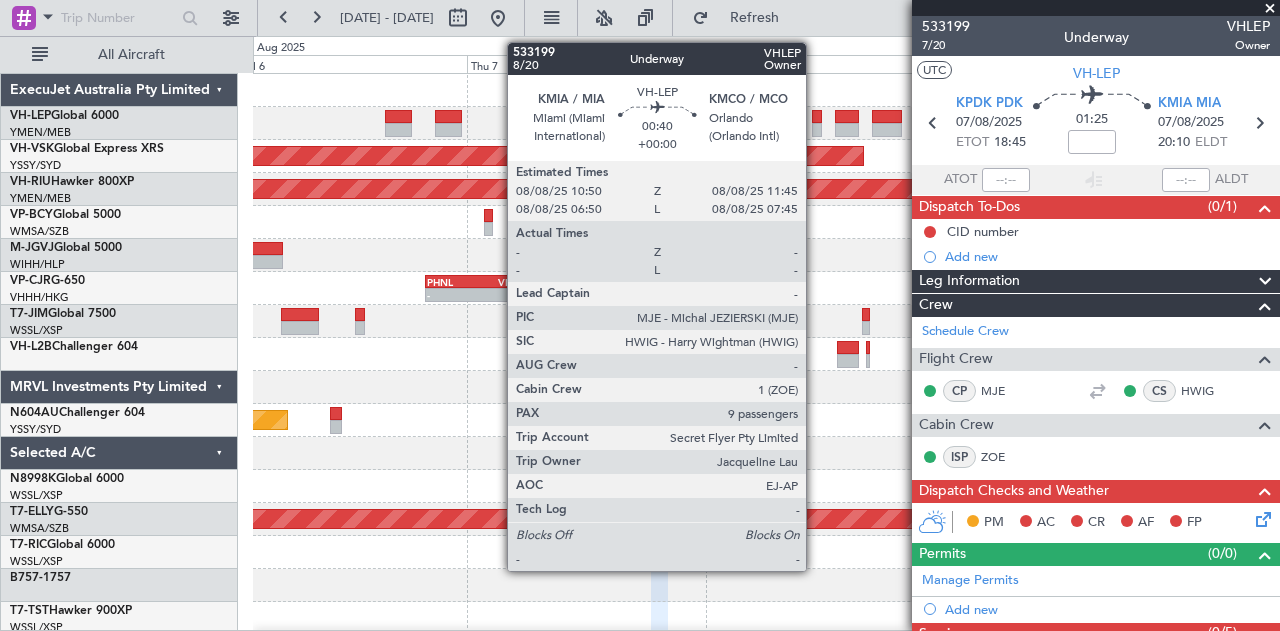 click 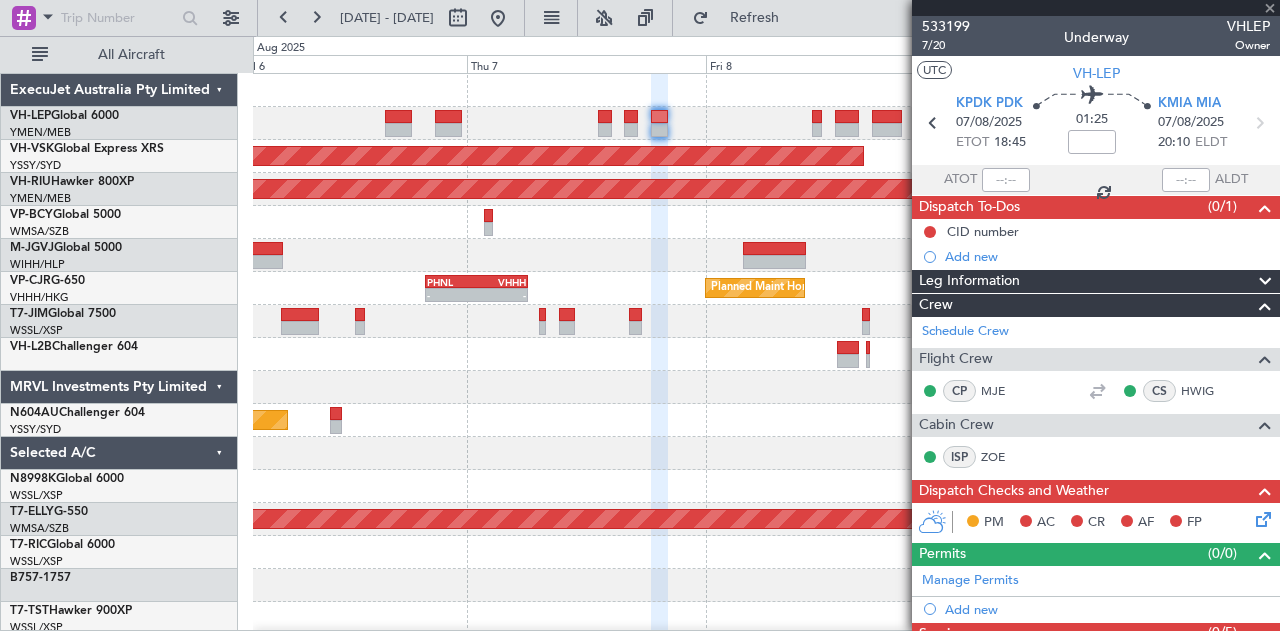 type on "9" 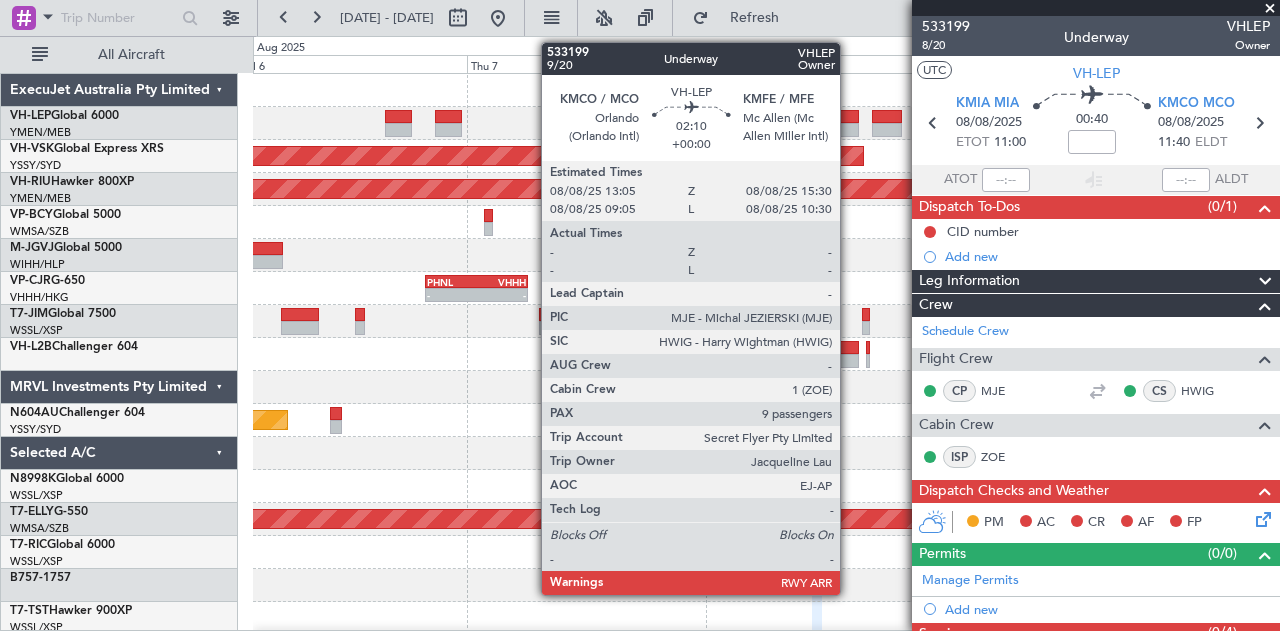 click 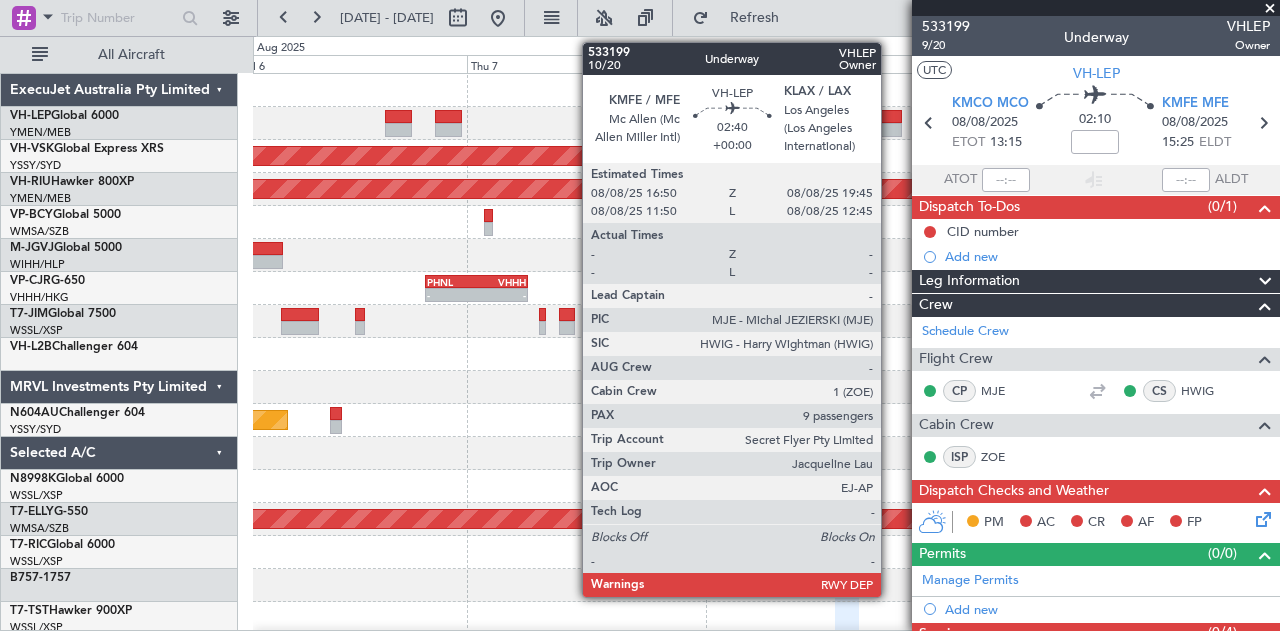 click 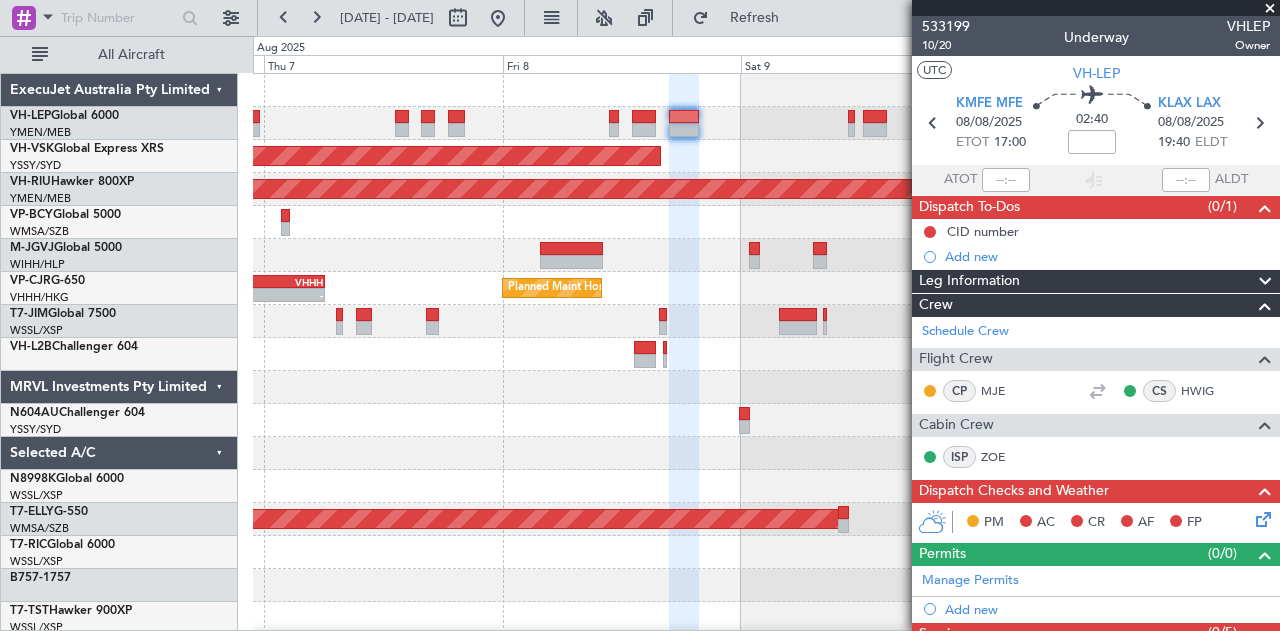 click 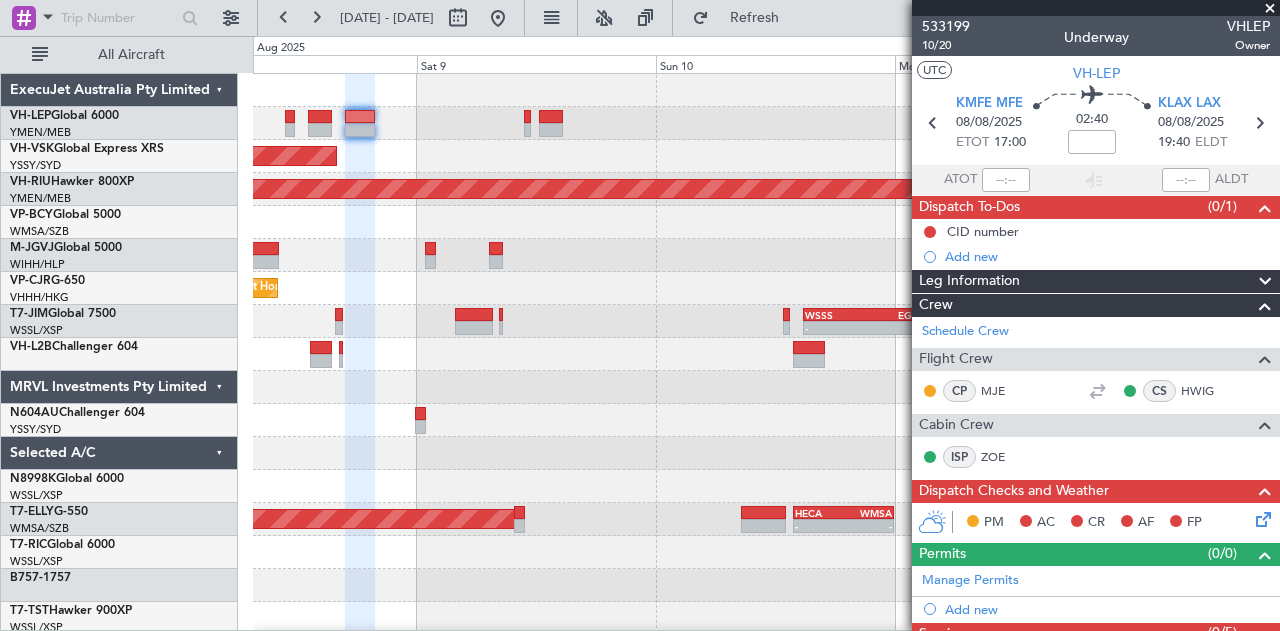 click on "Planned Maint [CITY] ([CITY])
Planned Maint [CITY] ([CITY])
Planned Maint [CITY] ([CITY])
-
-
PHNL
19:50 Z
VHHH
06:10 Z
-
-
WSSS
14:50 Z
EGGW
03:50 Z
AOG Maint [CITY] ([CITY])
-
-
HECA
13:50 Z
WMSA
00:00 Z" 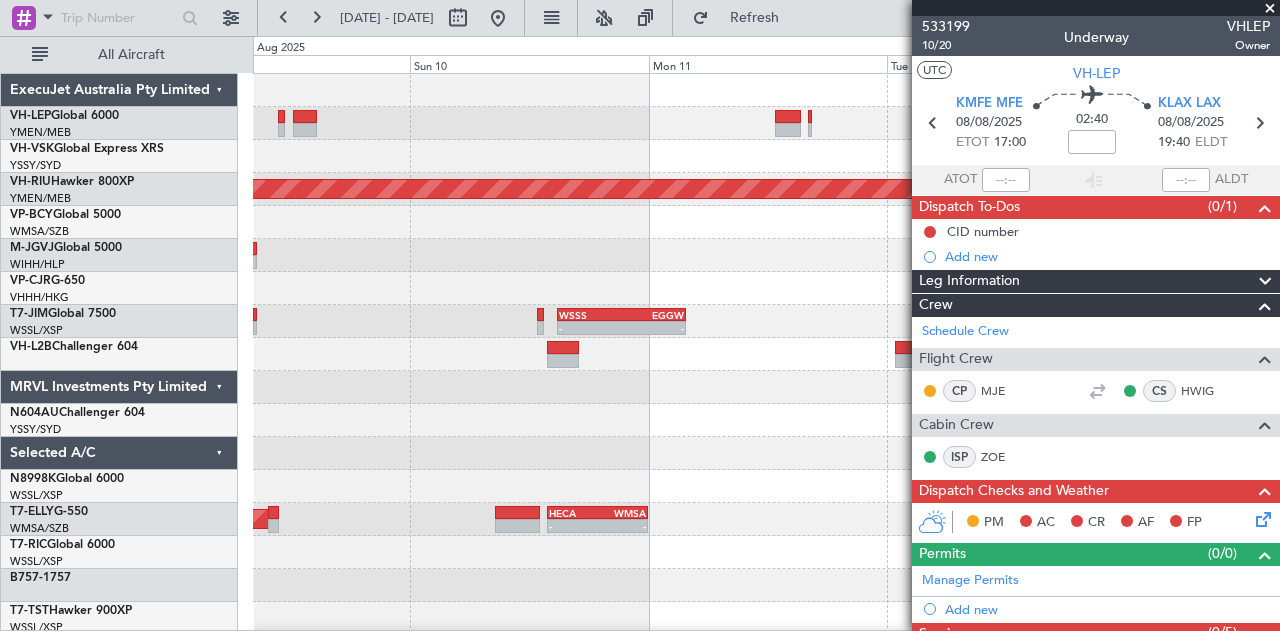 click 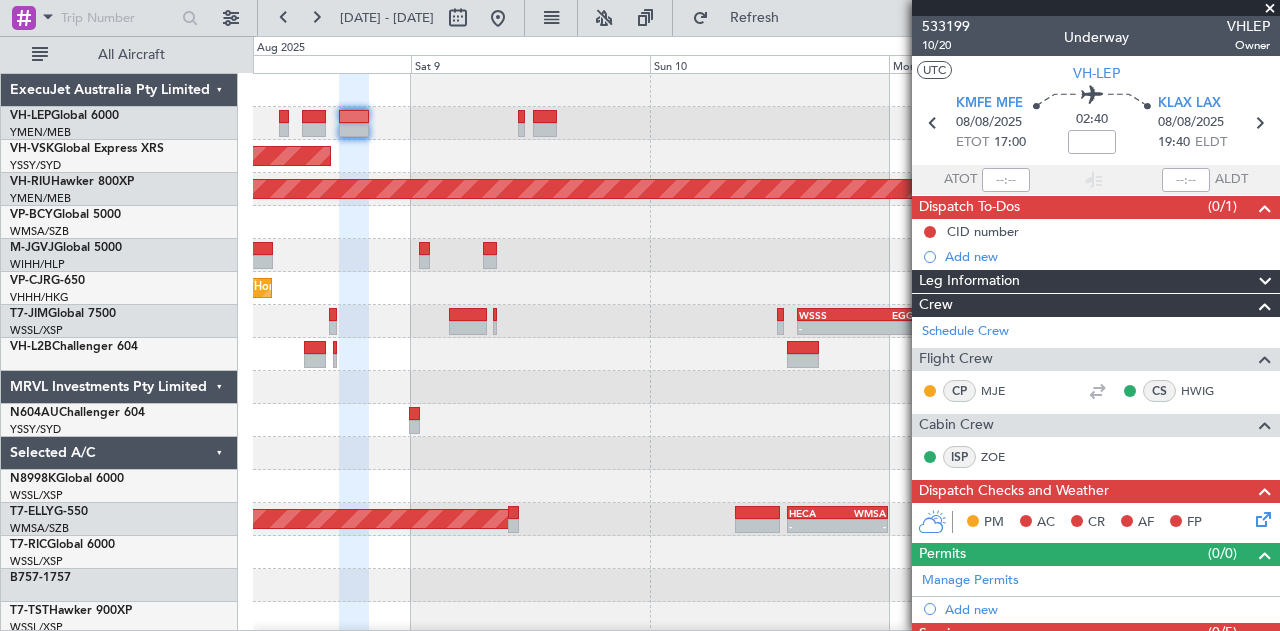 click on "Planned Maint [CITY] ([CITY])
Planned Maint [CITY] ([CITY])
Planned Maint [CITY] ([CITY])
-
-
WSSS
14:50 Z
EGGW
03:50 Z
AOG Maint [CITY] ([CITY])
-
-
HECA
13:50 Z
WMSA
00:00 Z" 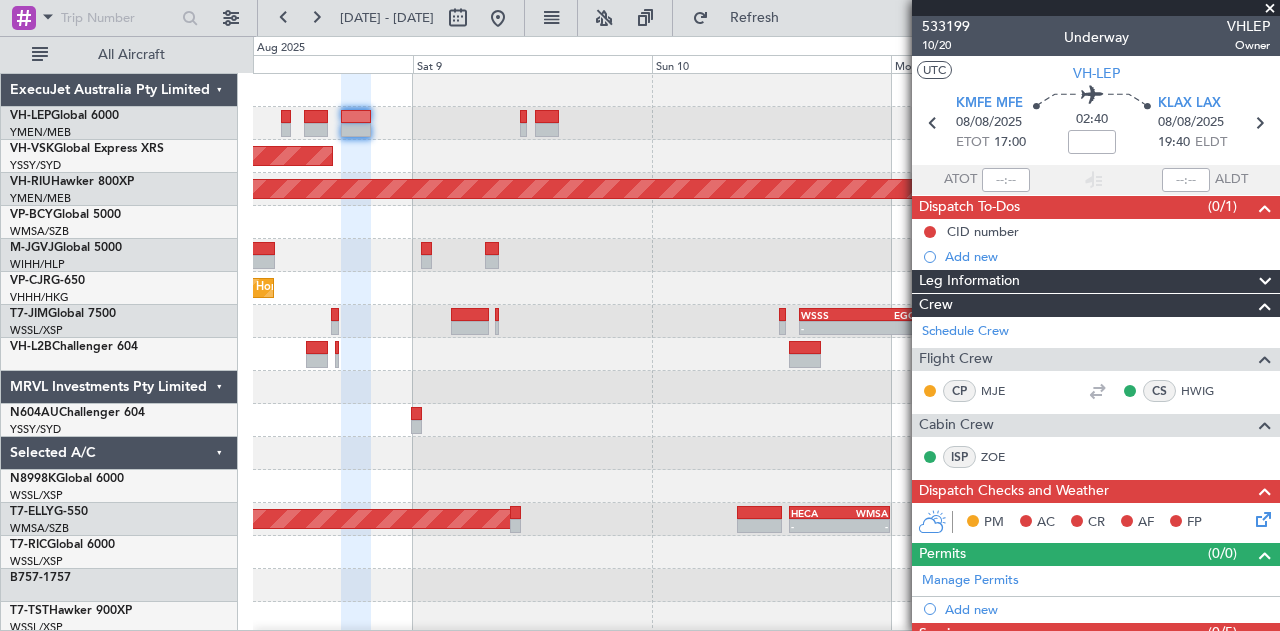 click on "Planned Maint [CITY] ([CITY])
Planned Maint [CITY] ([CITY])
Planned Maint [CITY] ([CITY])
-
-
PHNL
19:50 Z
VHHH
06:10 Z
-
-
WSSS
14:50 Z
EGGW
03:50 Z
AOG Maint [CITY] ([CITY])
-
-
HECA
13:50 Z
WMSA
00:00 Z" 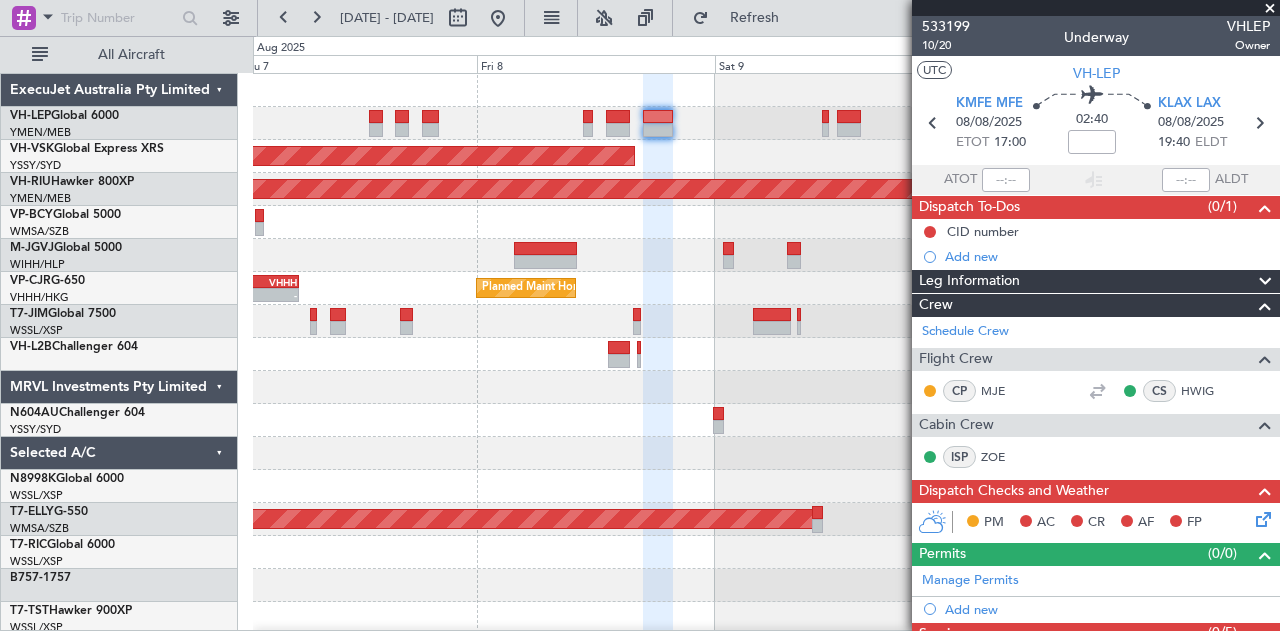 click on "Planned Maint [CITY] ([CITY])
Planned Maint [CITY] ([CITY])
Planned Maint [CITY] ([CITY])
-
-
PHNL
19:50 Z
VHHH
06:10 Z
-
-
WSSS
14:50 Z
EGGW
03:50 Z
Planned Maint [CITY] ([CITY])
AOG Maint [CITY] ([CITY])
-
-
HECA
13:50 Z
WMSA
00:00 Z
Planned Maint [CITY] ([CITY])
ExecuJet Australia Pty Limited
VH-LEP  Global 6000
YMEN/[CODE]
[CITY] ([CITY])" 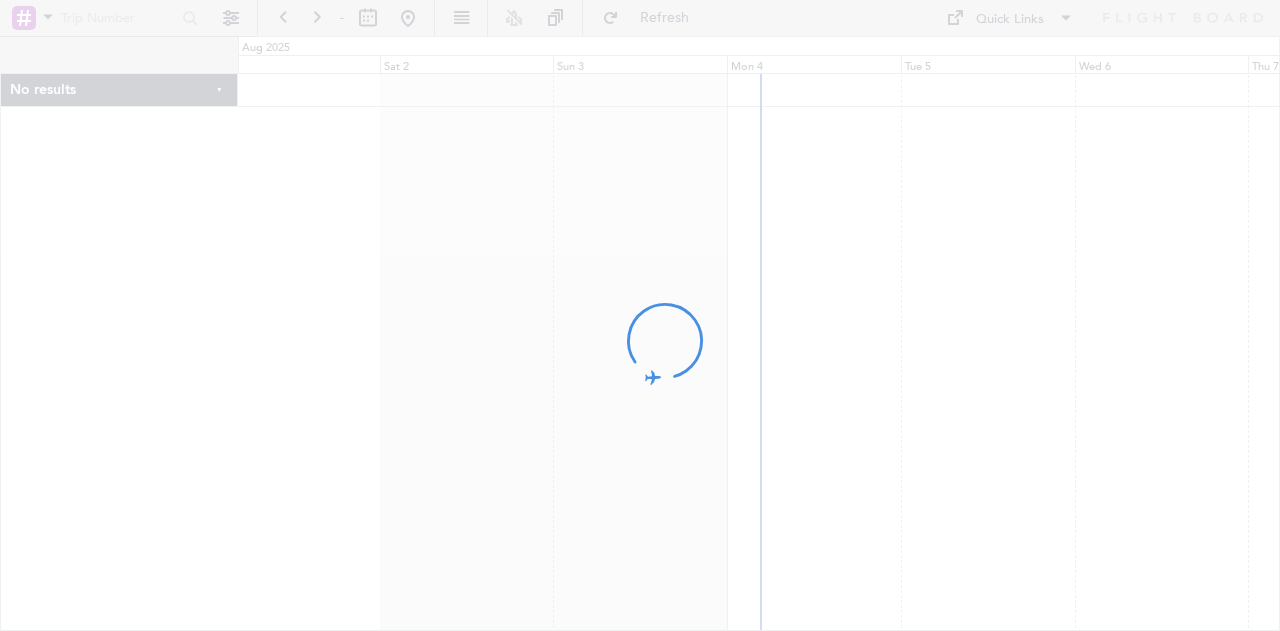 scroll, scrollTop: 0, scrollLeft: 0, axis: both 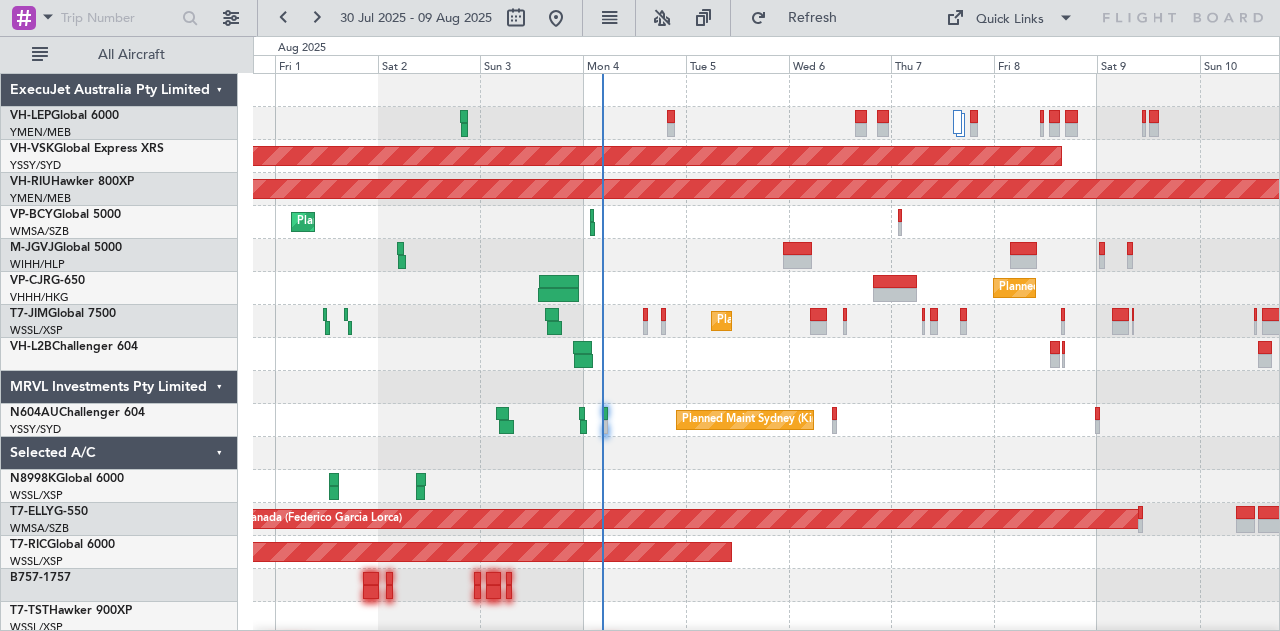 click on "Planned Maint [CITY] (Essendon)
Planned Maint [CITY] (Essendon)
Planned Maint [CITY] (Sultan Abdul Aziz Shah - Subang)
Planned Maint [CITY] (Hong Kong Intl)
Planned Maint [CITY] (Al Maktoum Intl)
Planned Maint [CITY] (Kingsford Smith Intl)
AOG Maint [CITY] (Federico Garcia Lorca)
Planned Maint [CITY] (Seletar)" 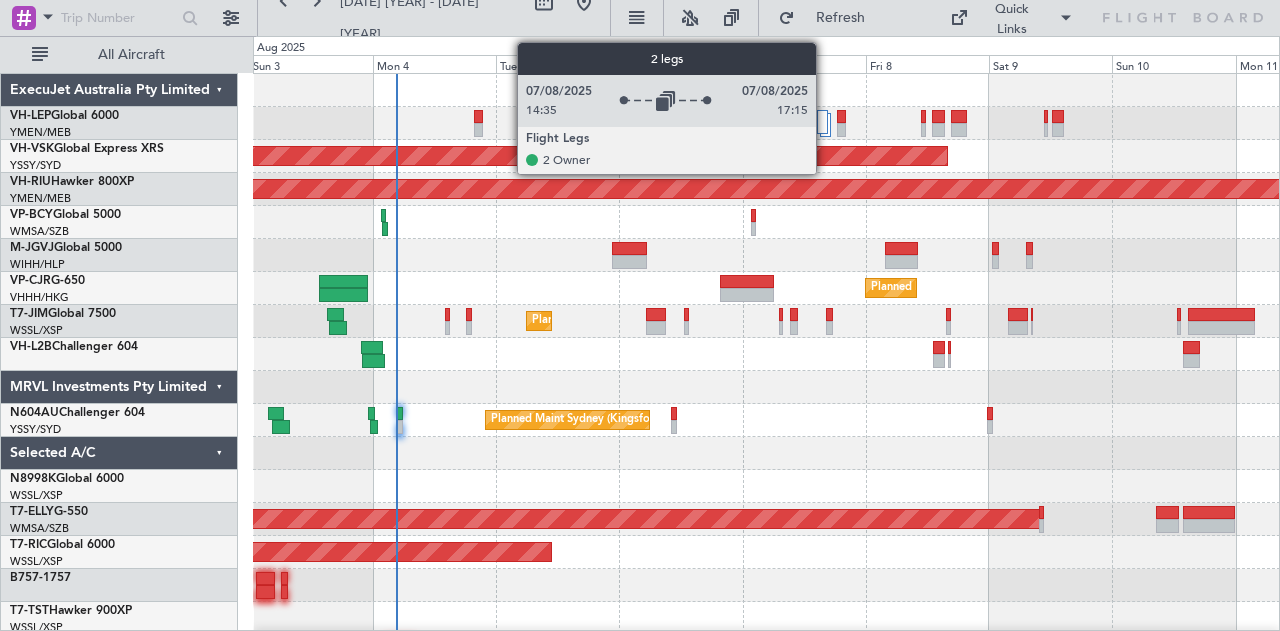 click 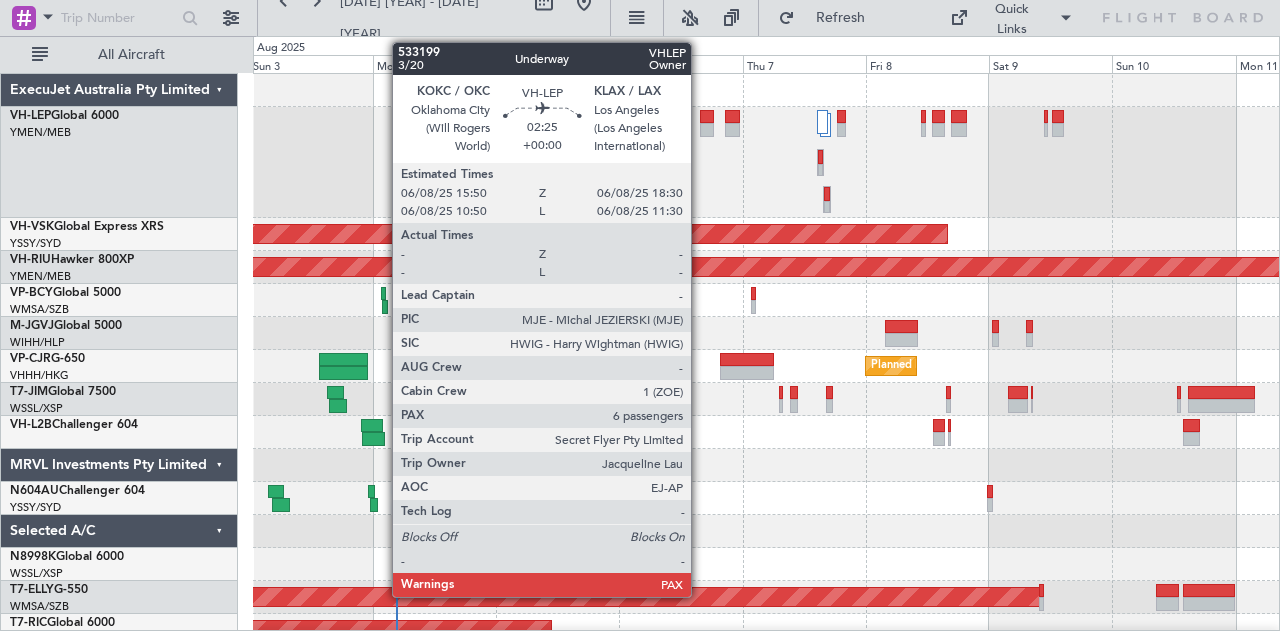 click 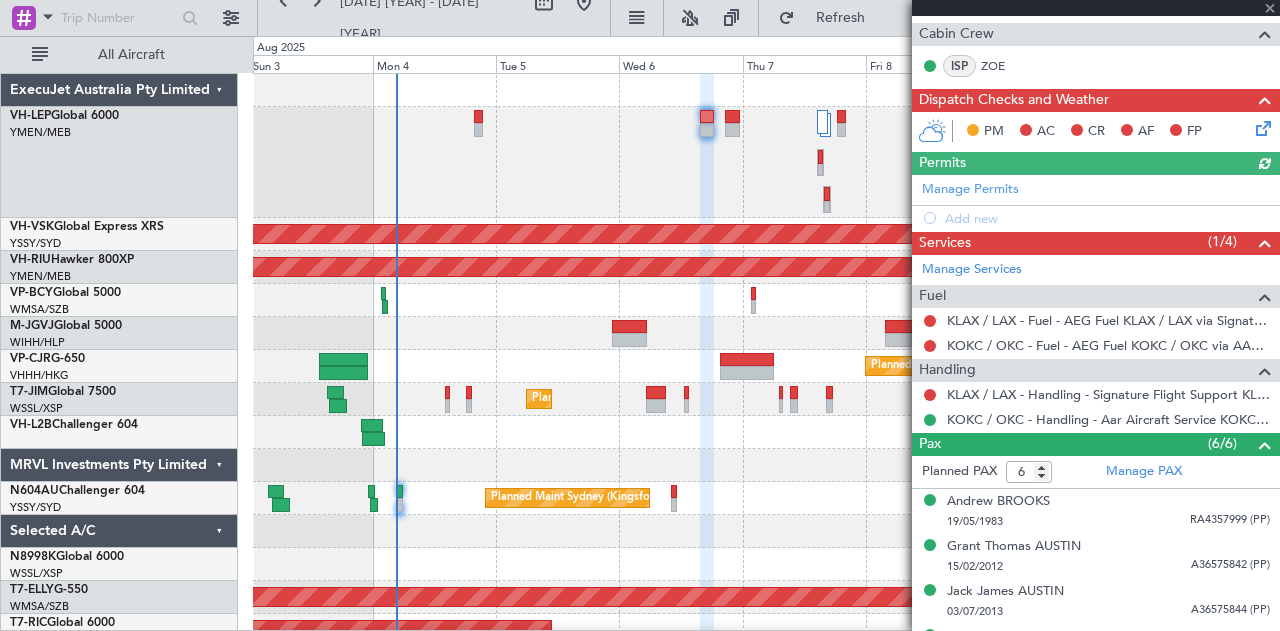 scroll, scrollTop: 538, scrollLeft: 0, axis: vertical 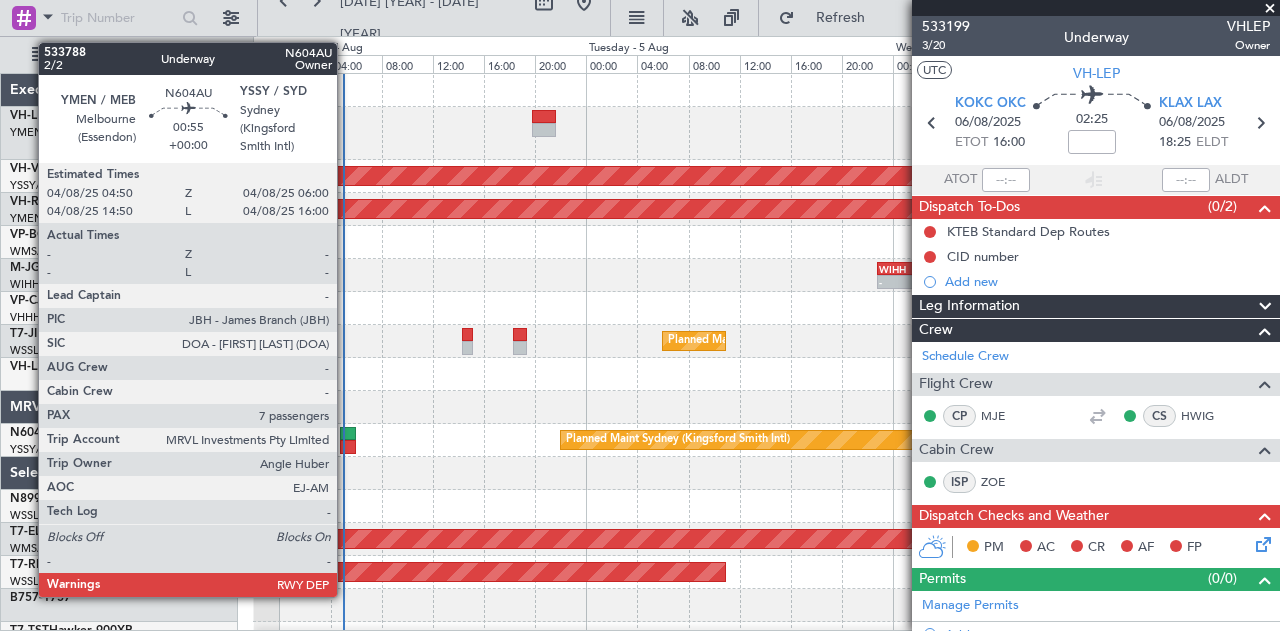 click 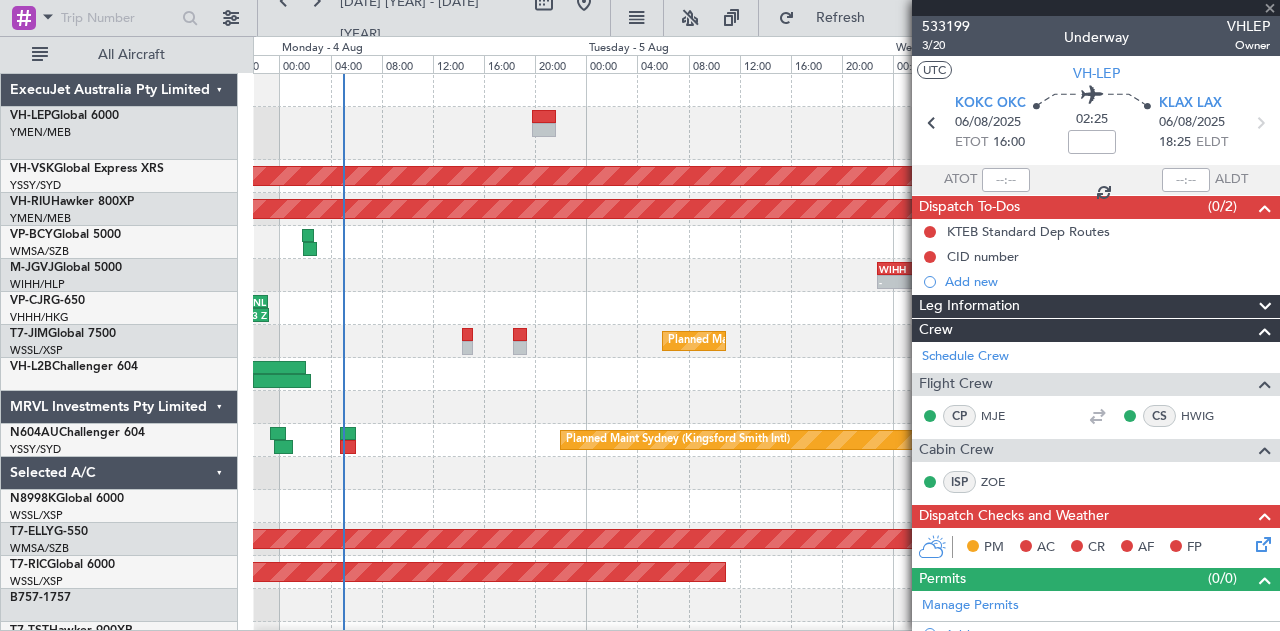 type on "7" 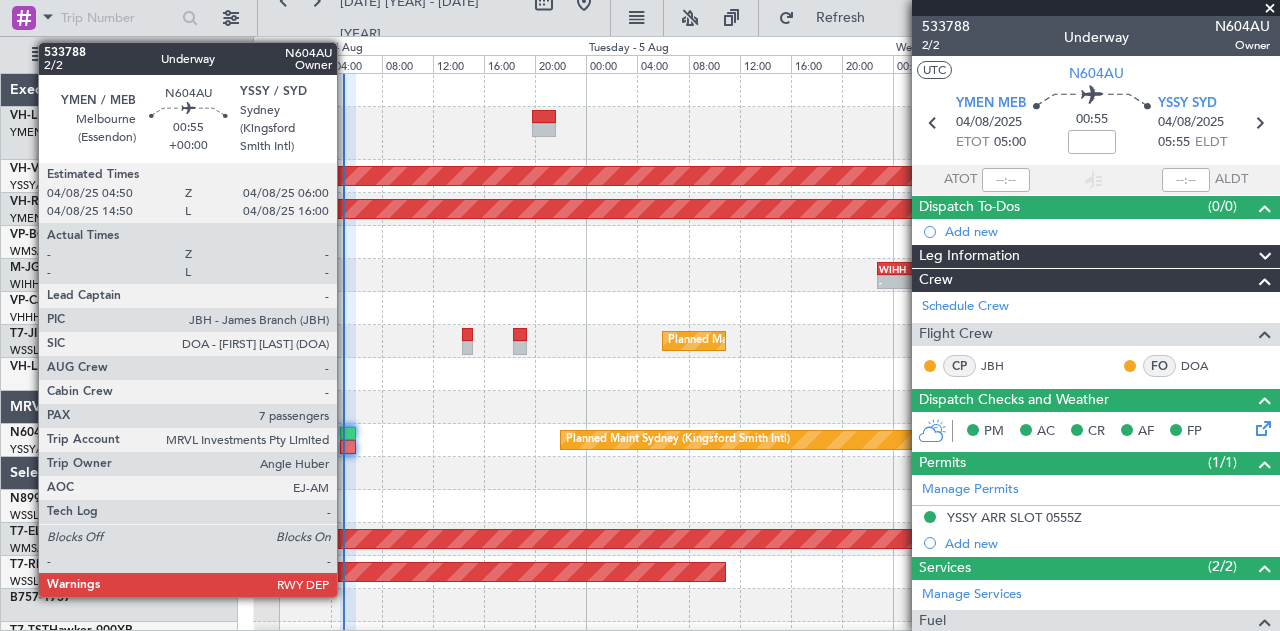 click 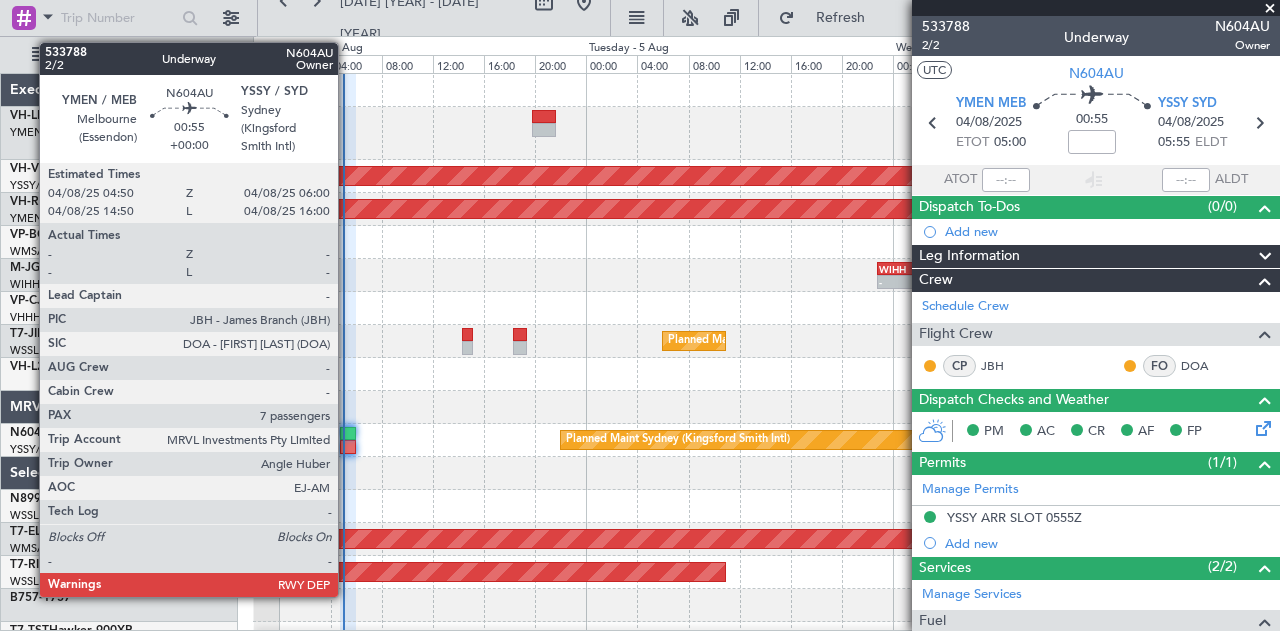 click 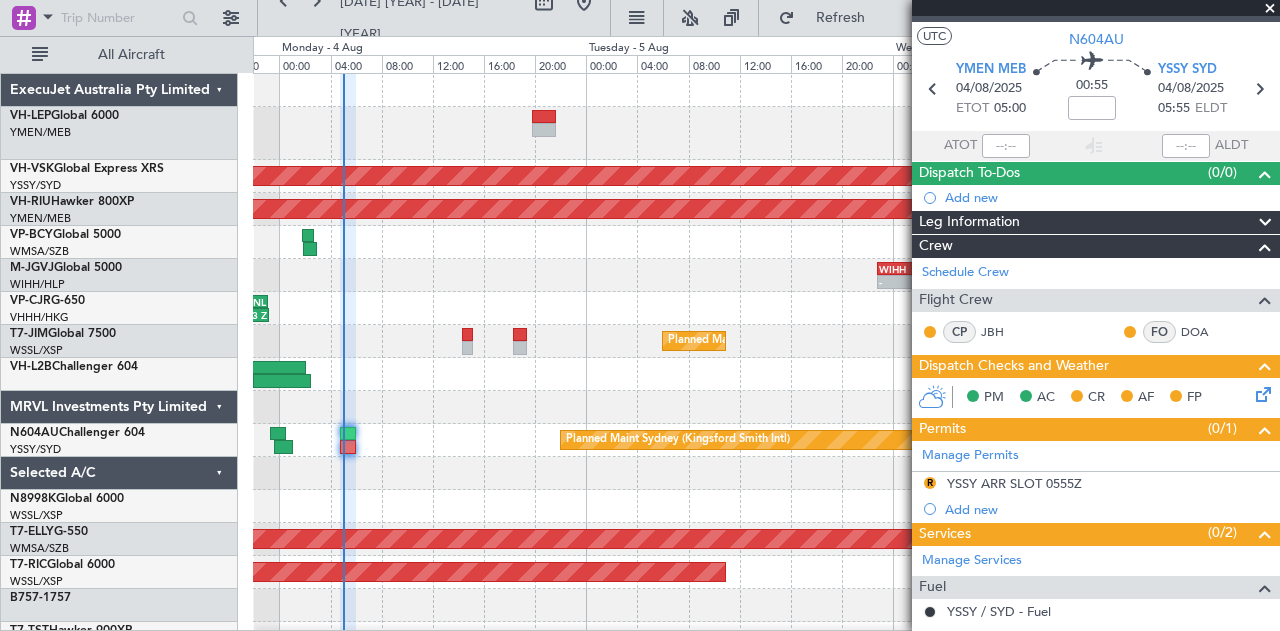 scroll, scrollTop: 0, scrollLeft: 0, axis: both 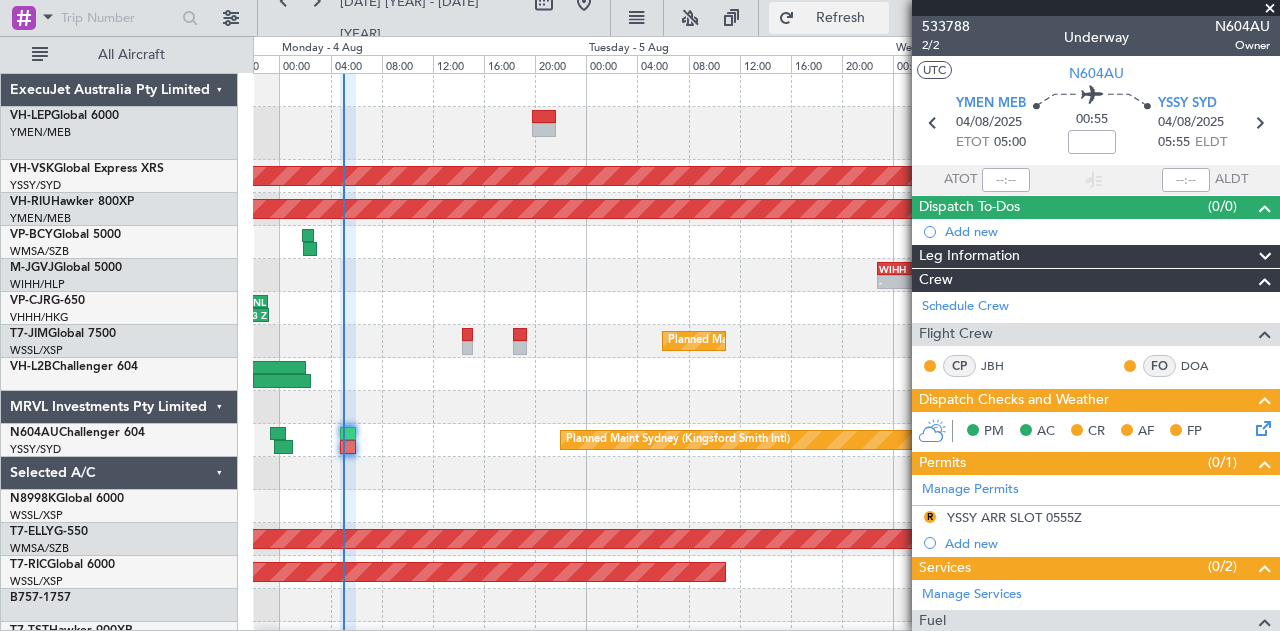 click on "Refresh" 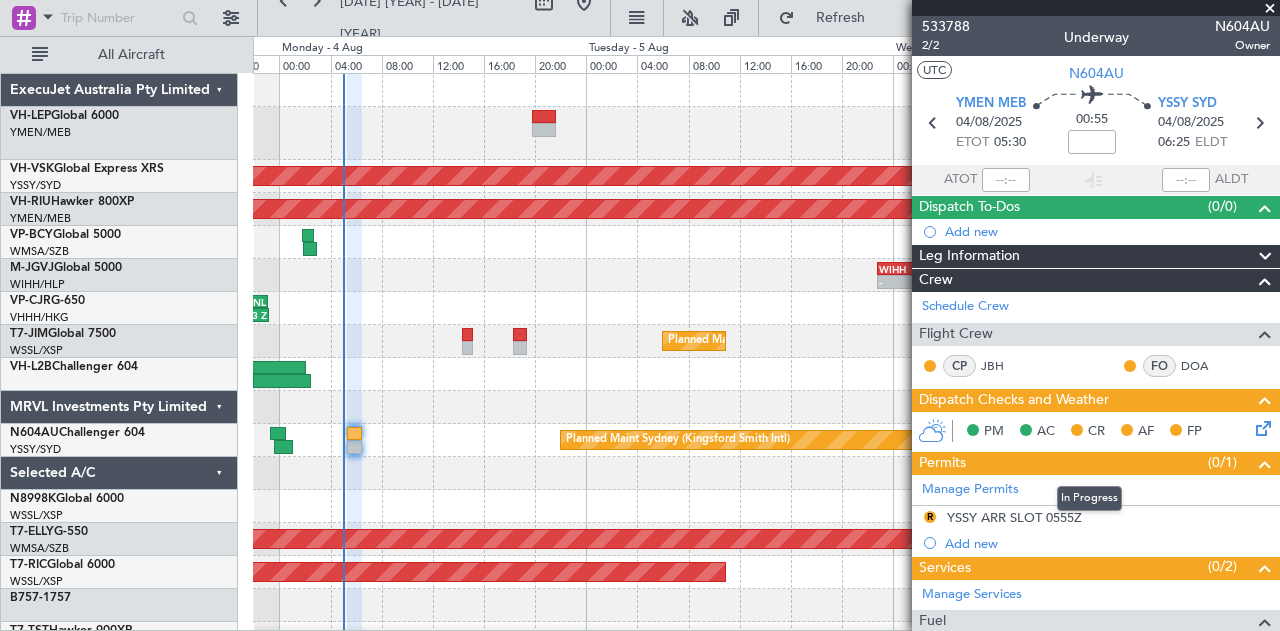 click on "In Progress" at bounding box center (1089, 498) 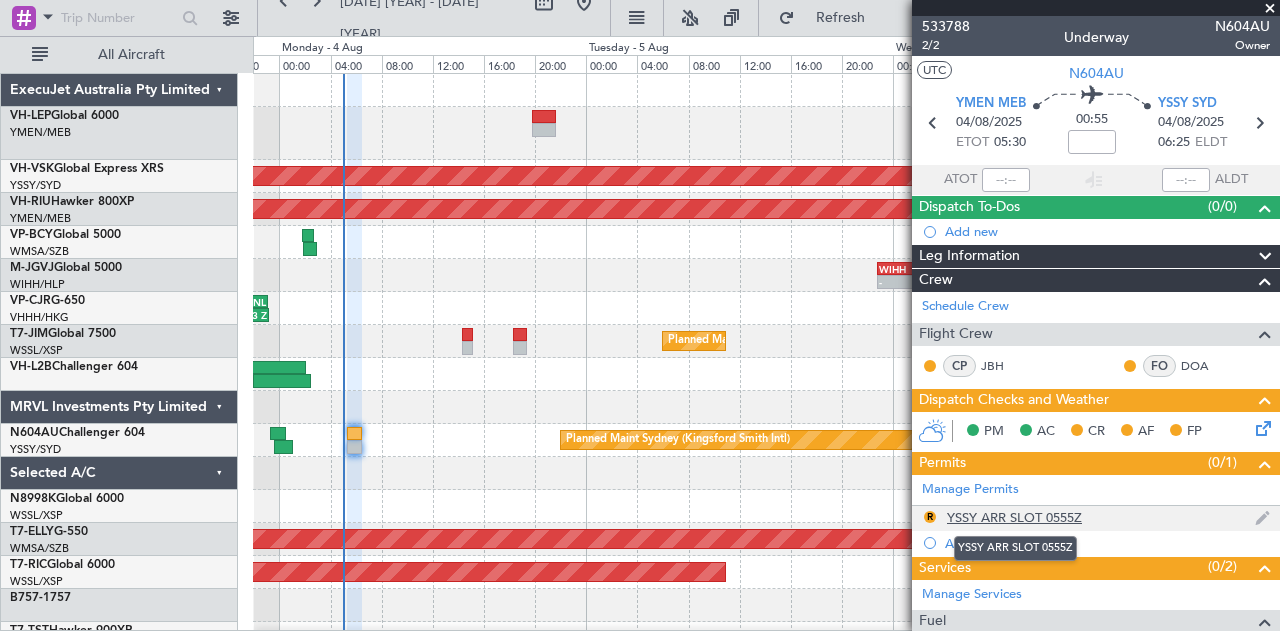 click on "YSSY ARR SLOT 0555Z" at bounding box center [1014, 517] 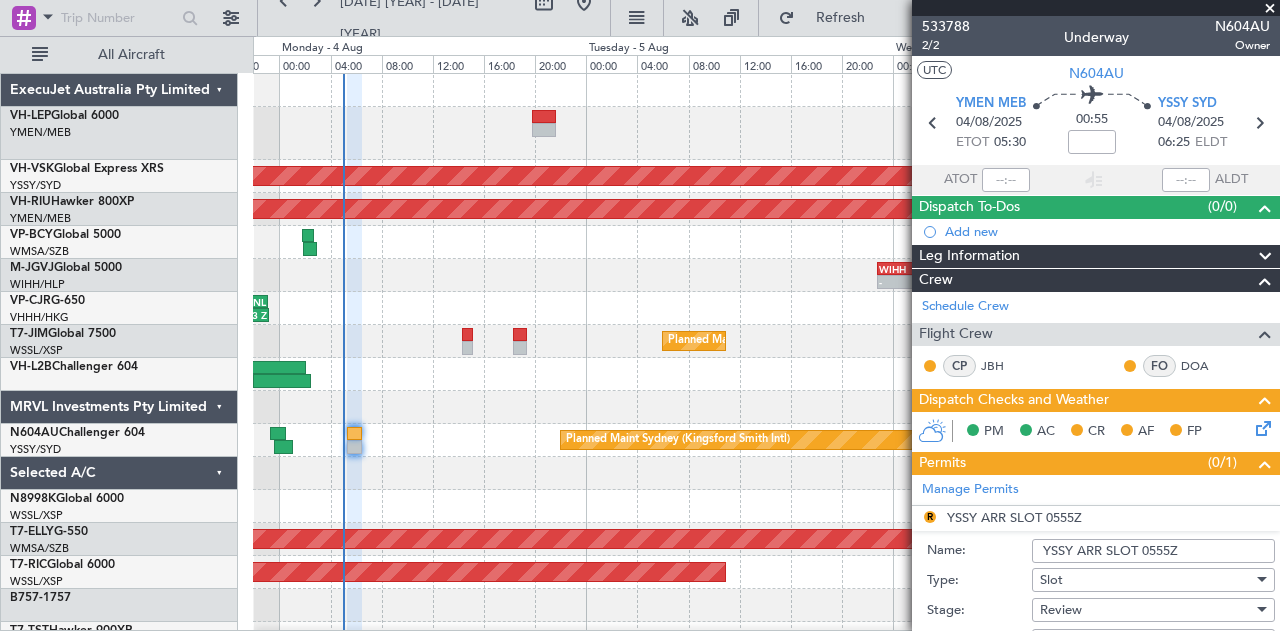 scroll, scrollTop: 500, scrollLeft: 0, axis: vertical 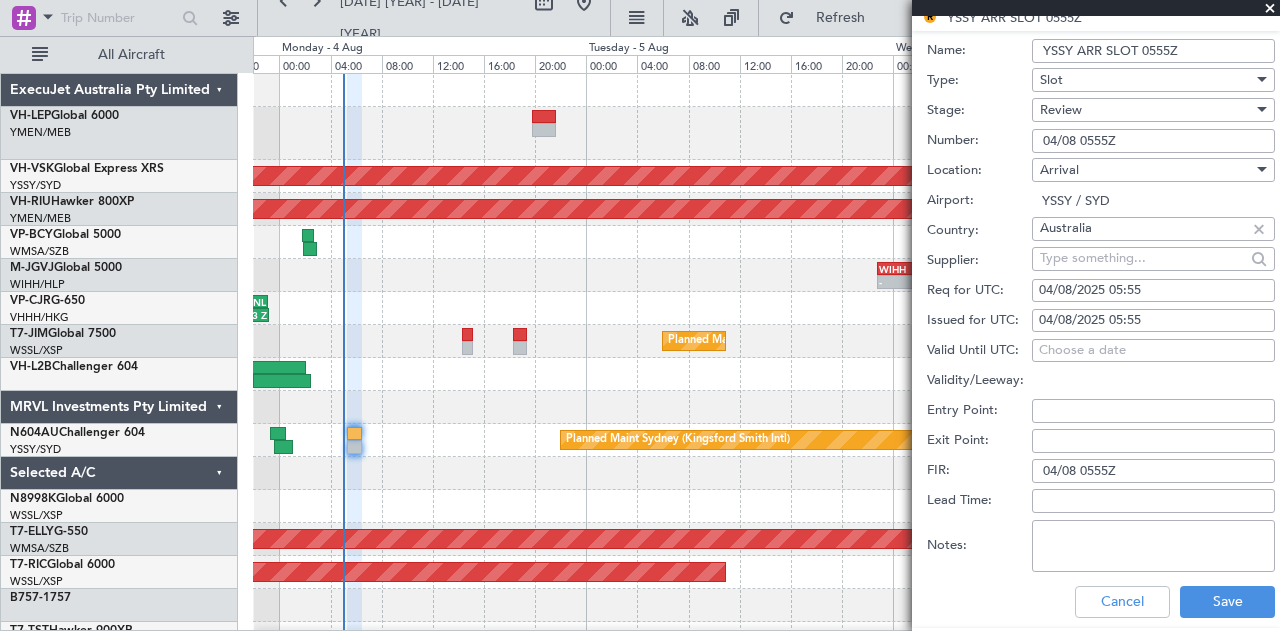 click on "04/08/2025 05:55" at bounding box center [1153, 291] 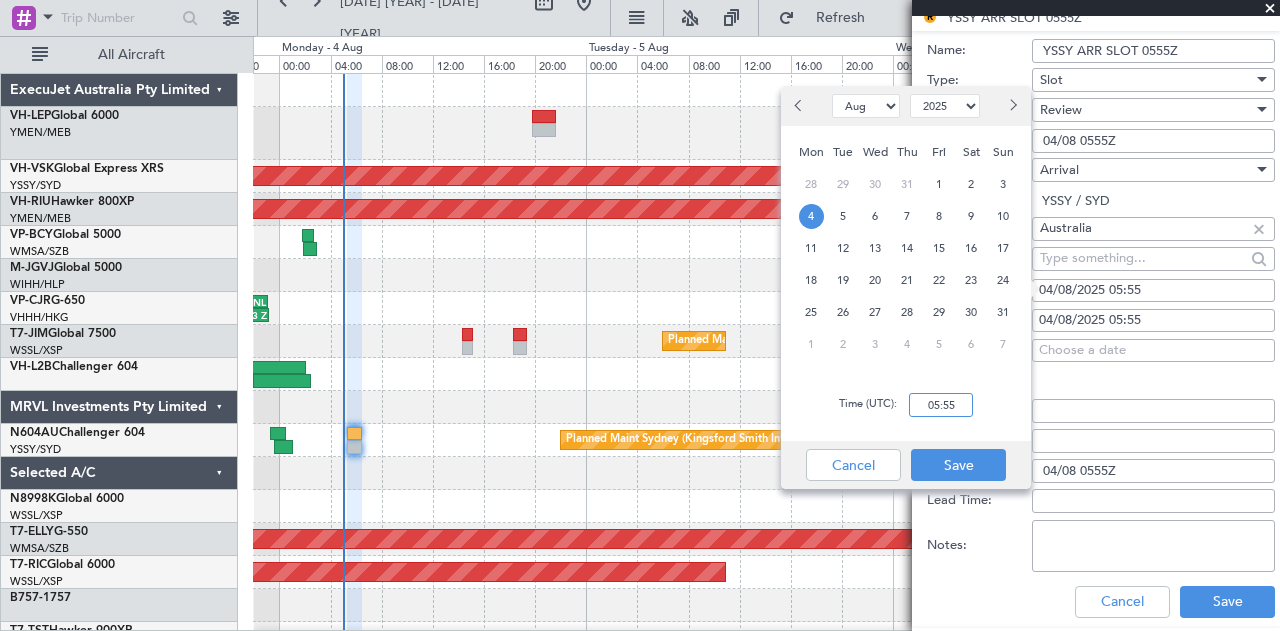 click on "05:55" at bounding box center (941, 405) 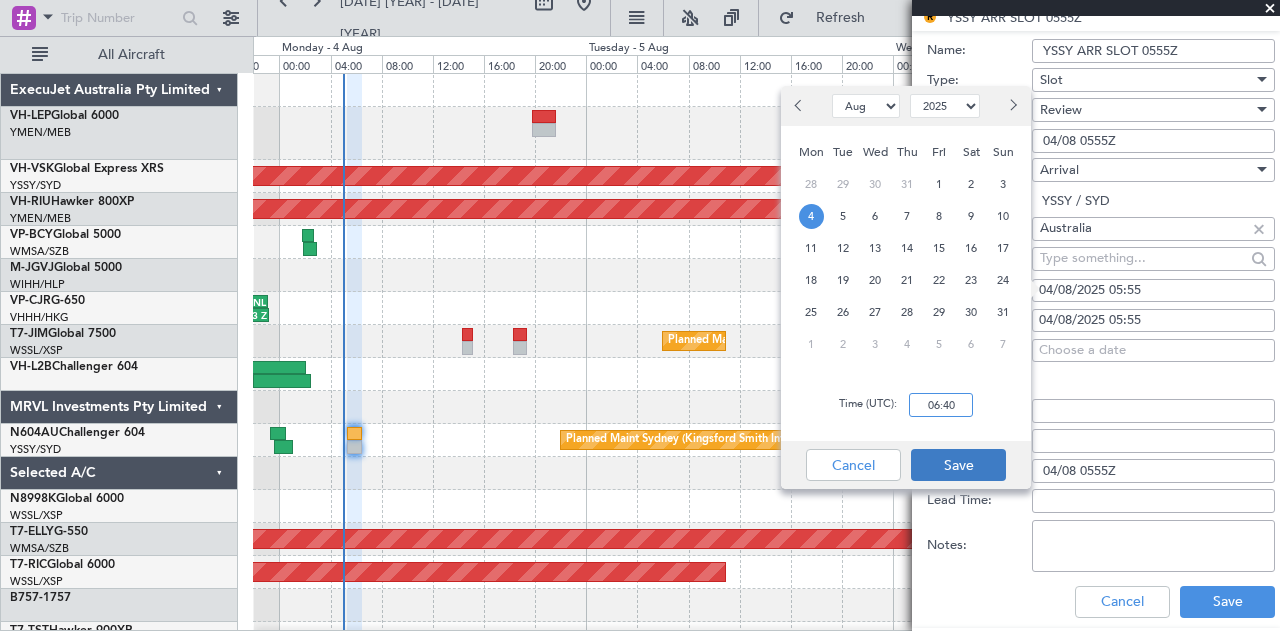 type on "06:40" 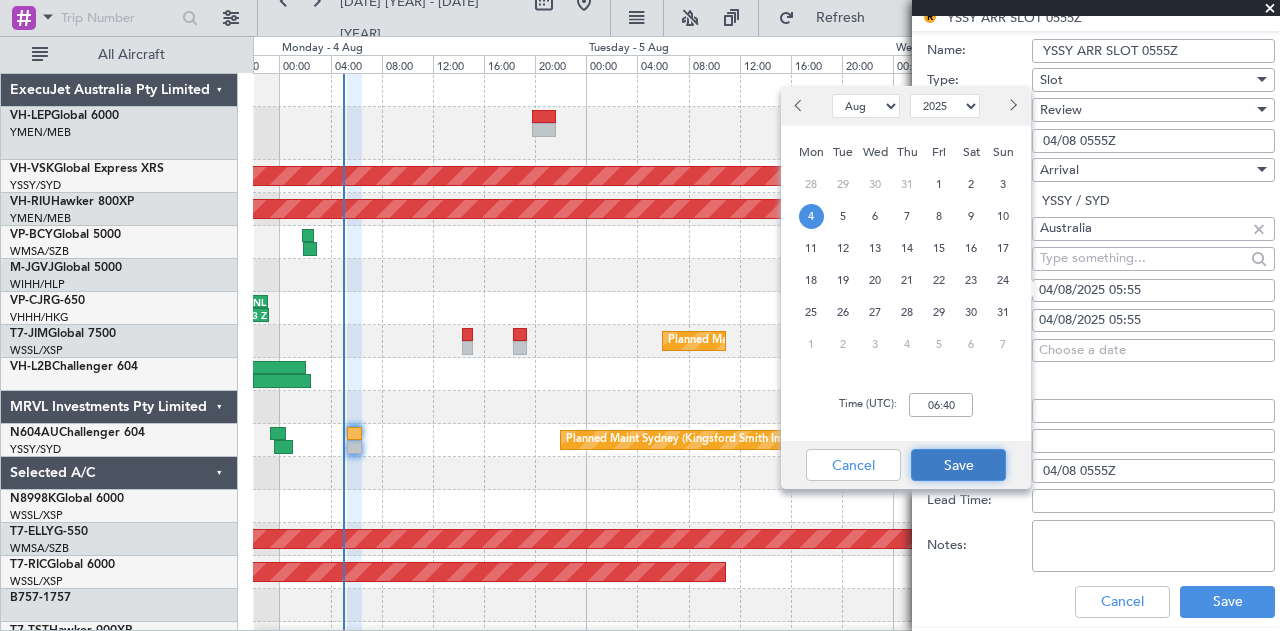 click on "Save" at bounding box center (958, 465) 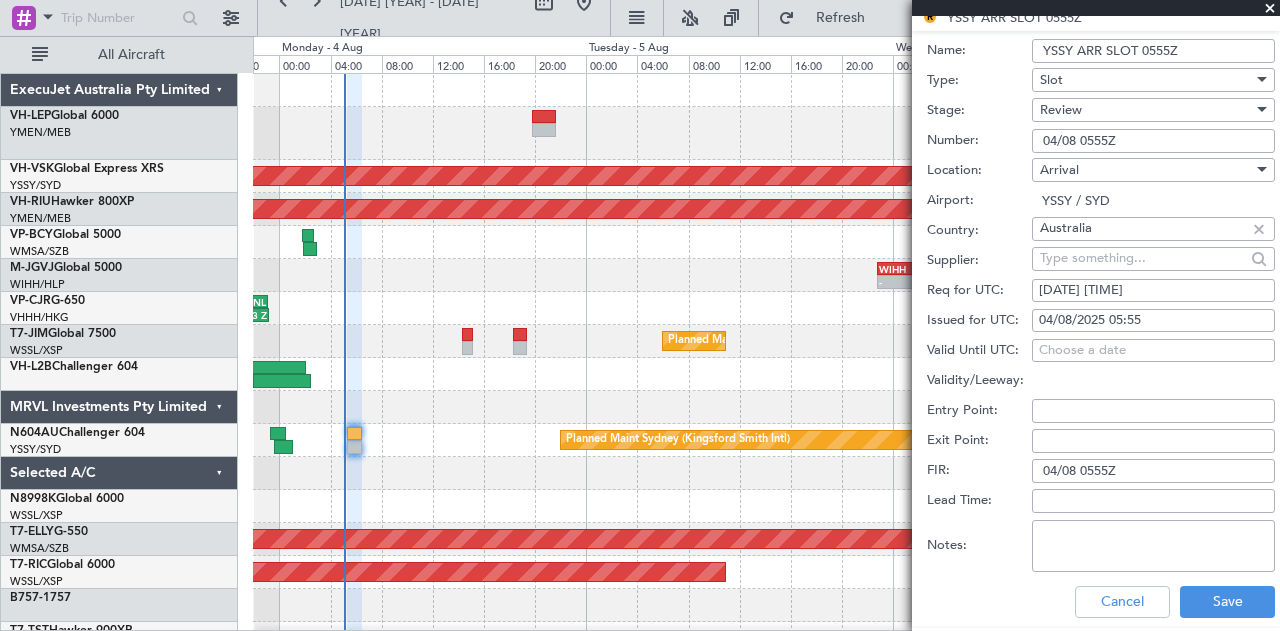 click on "04/08/2025 05:55" at bounding box center [1153, 321] 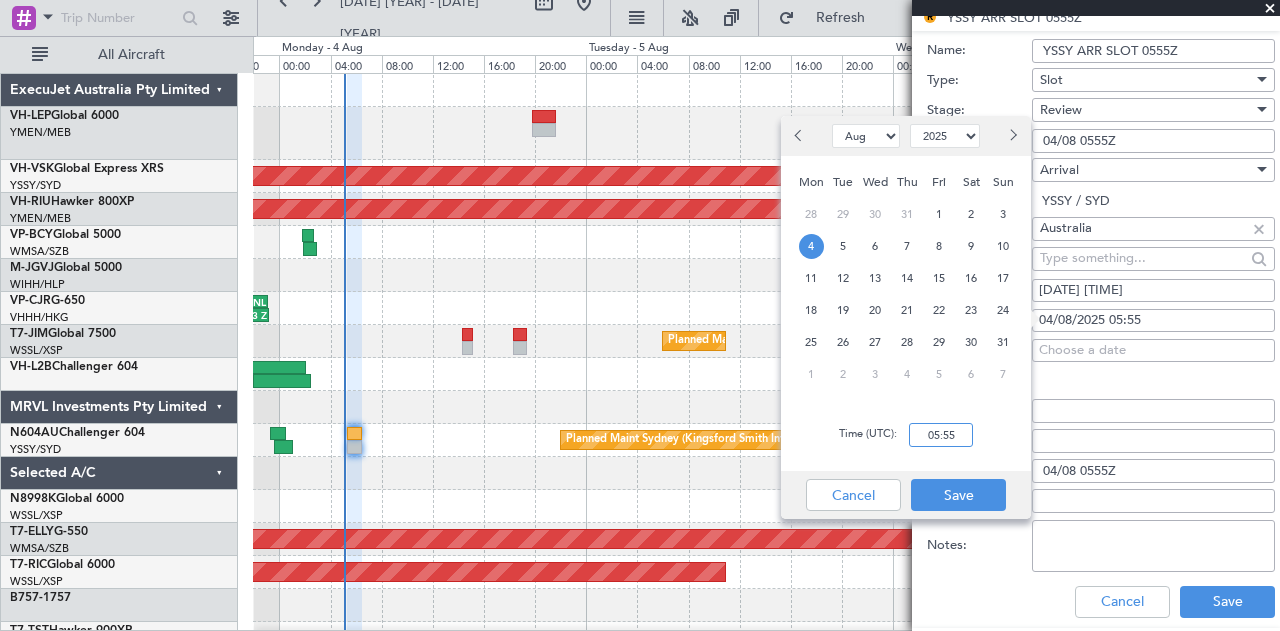 click on "05:55" at bounding box center [941, 435] 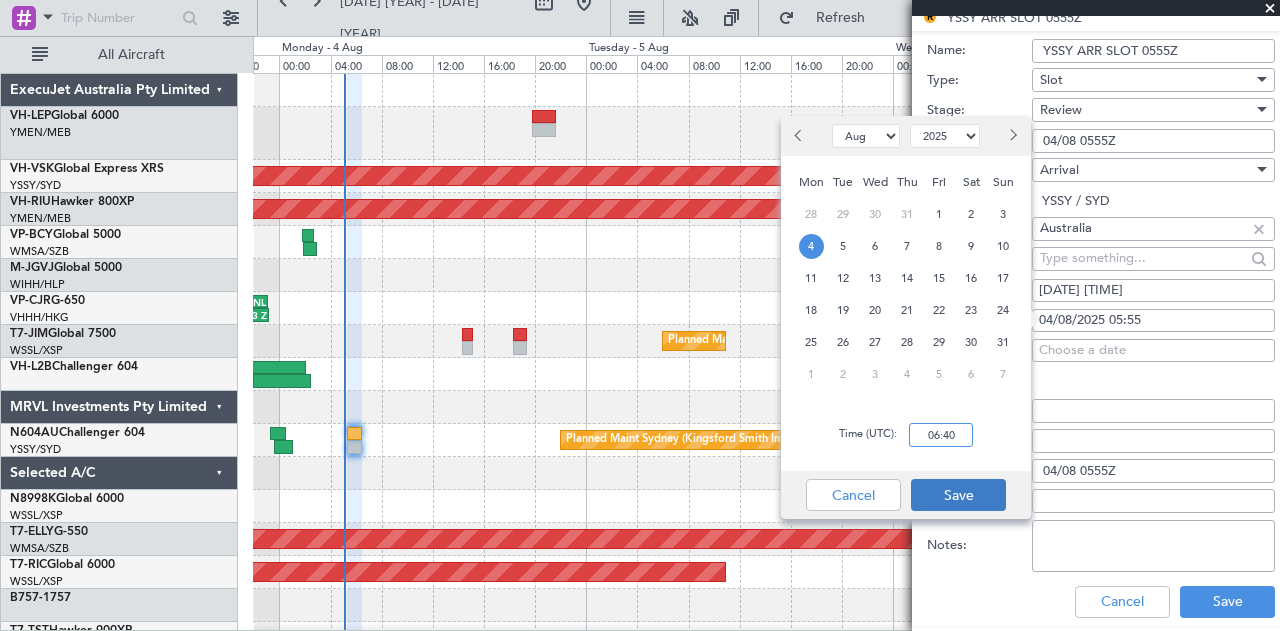 type on "06:40" 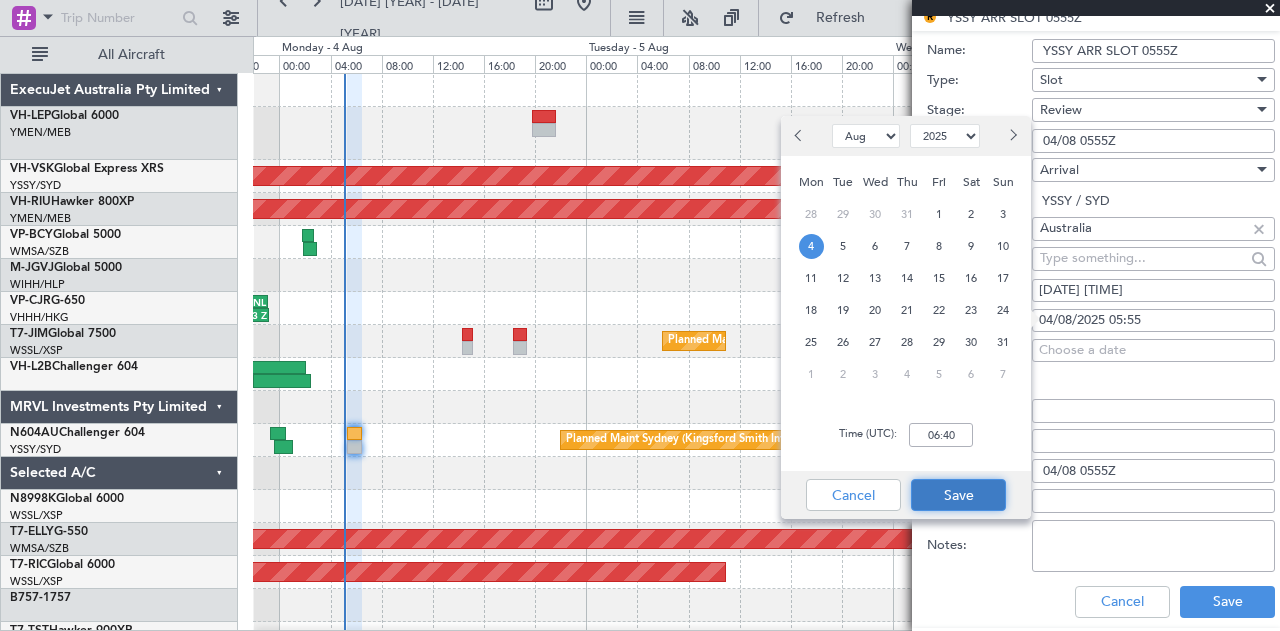 click on "Save" at bounding box center [958, 495] 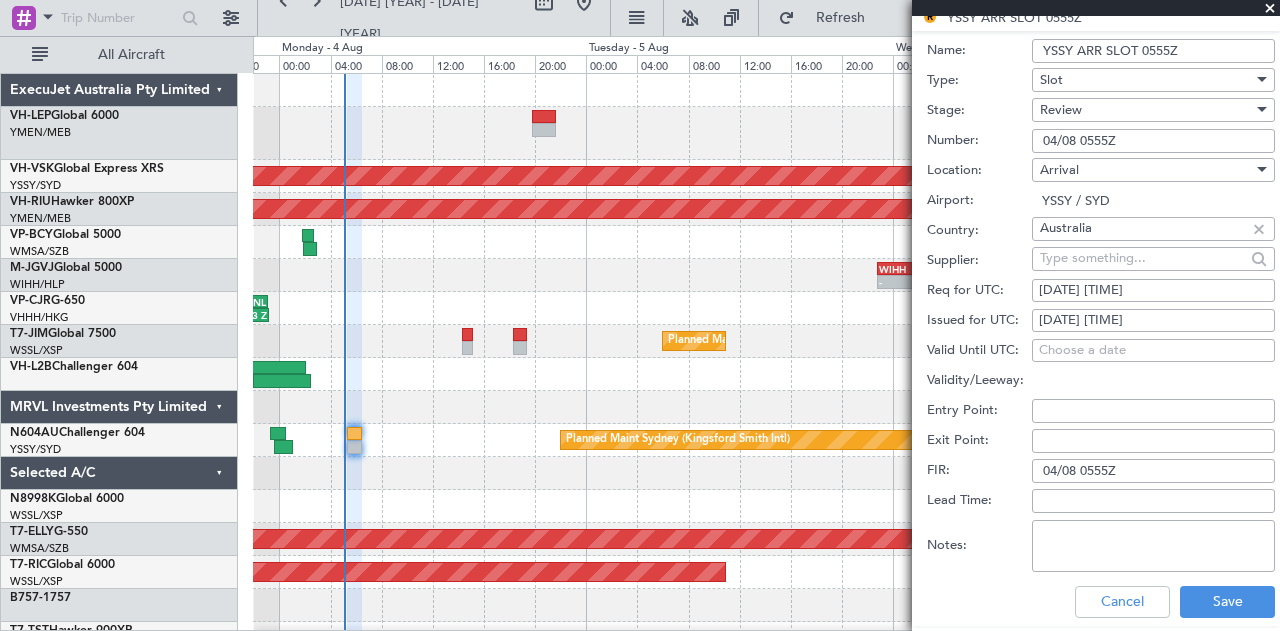 click on "04/08 0555Z" at bounding box center [1153, 471] 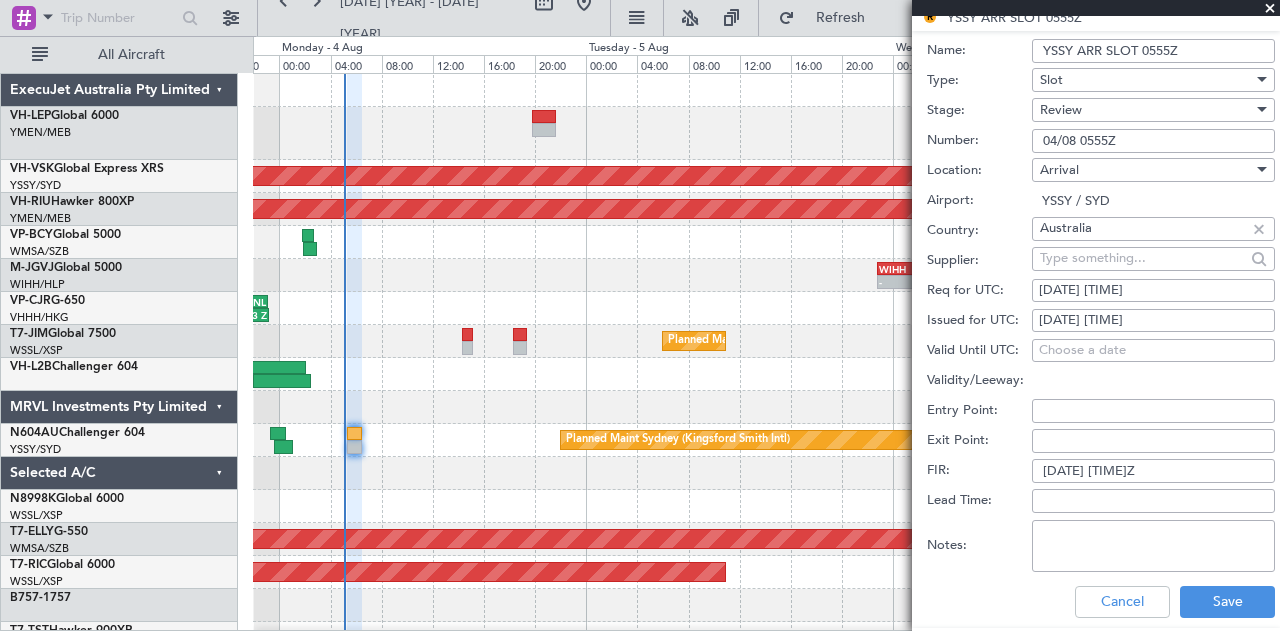 click on "04/08 05640Z" at bounding box center (1153, 471) 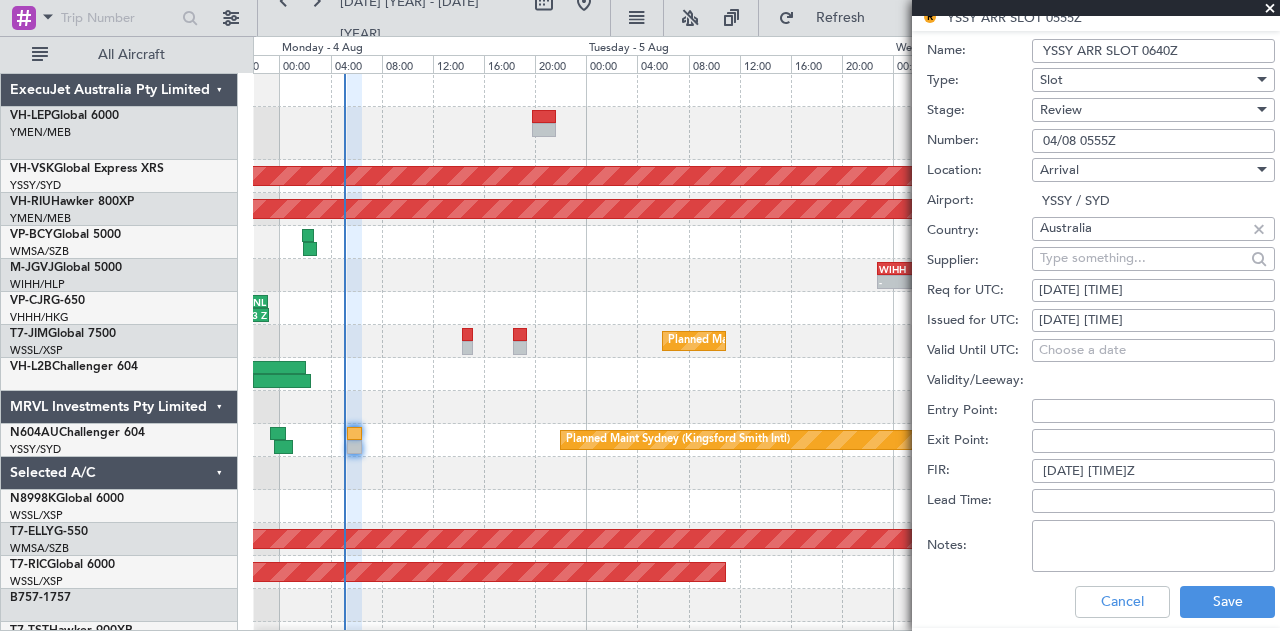 type on "YSSY ARR SLOT 0640Z" 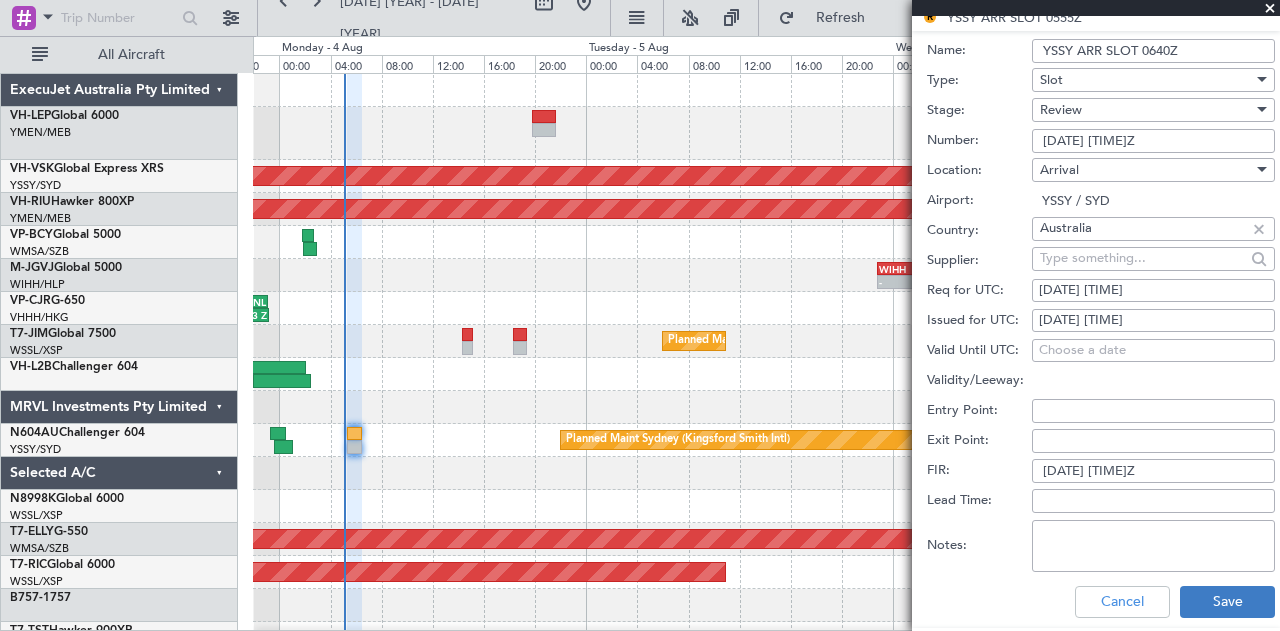 type on "04/08 0640Z" 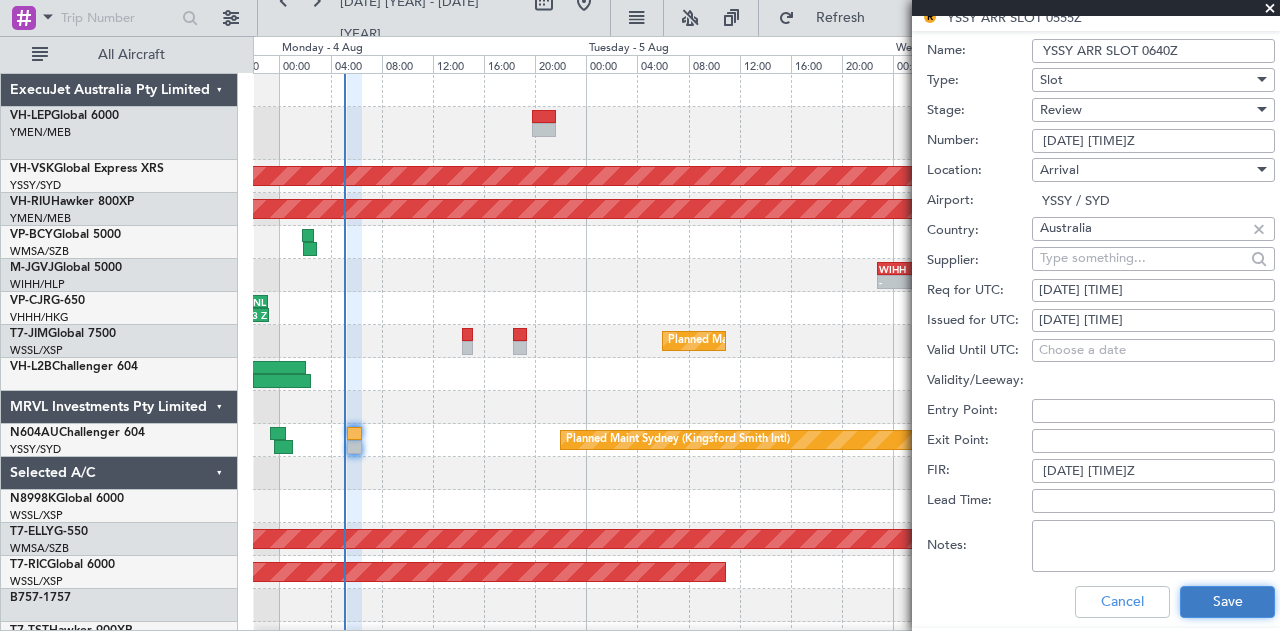 click on "Save" at bounding box center [1227, 602] 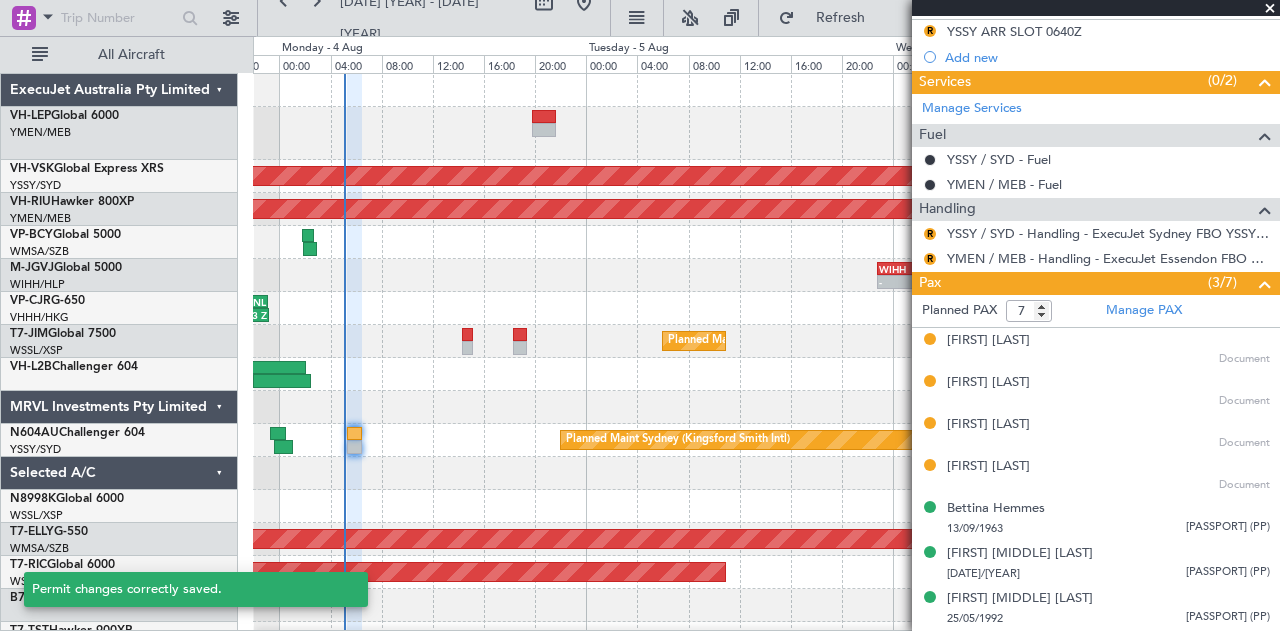 scroll, scrollTop: 480, scrollLeft: 0, axis: vertical 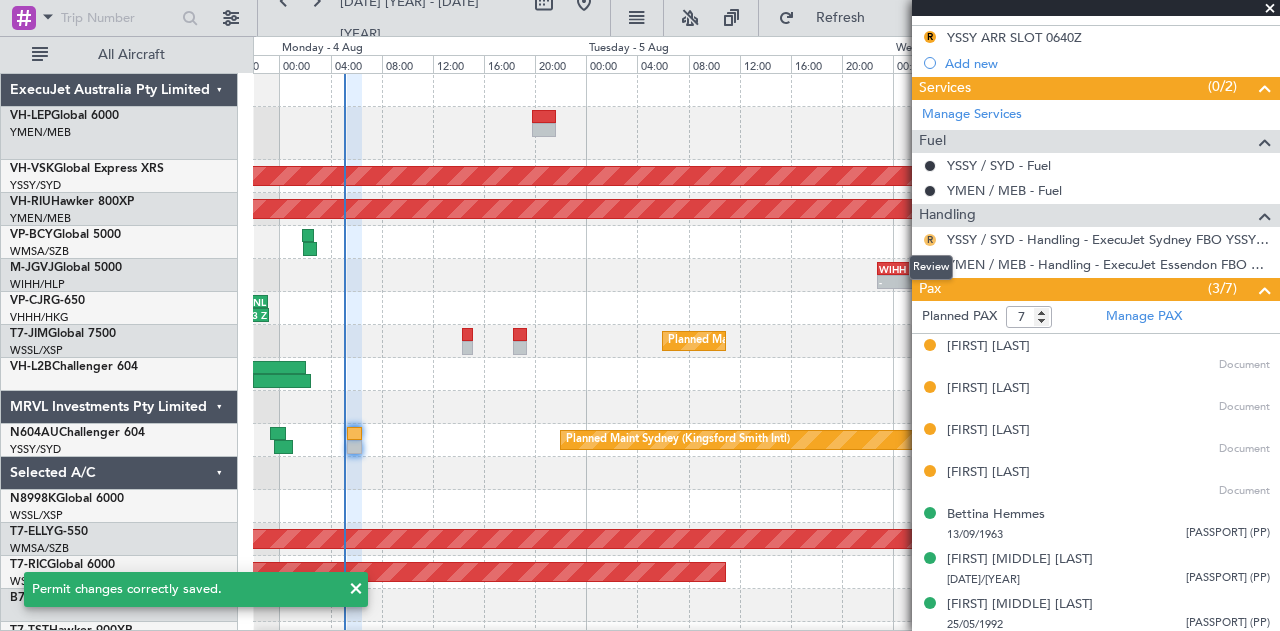click on "R" at bounding box center (930, 240) 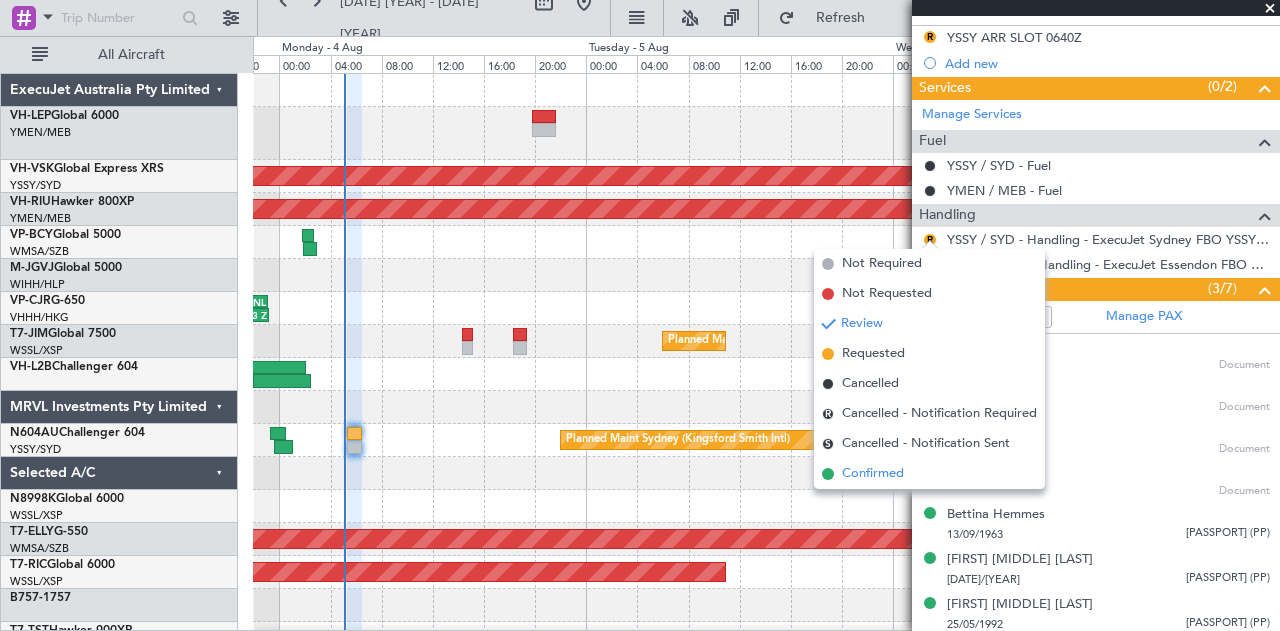 click at bounding box center (828, 474) 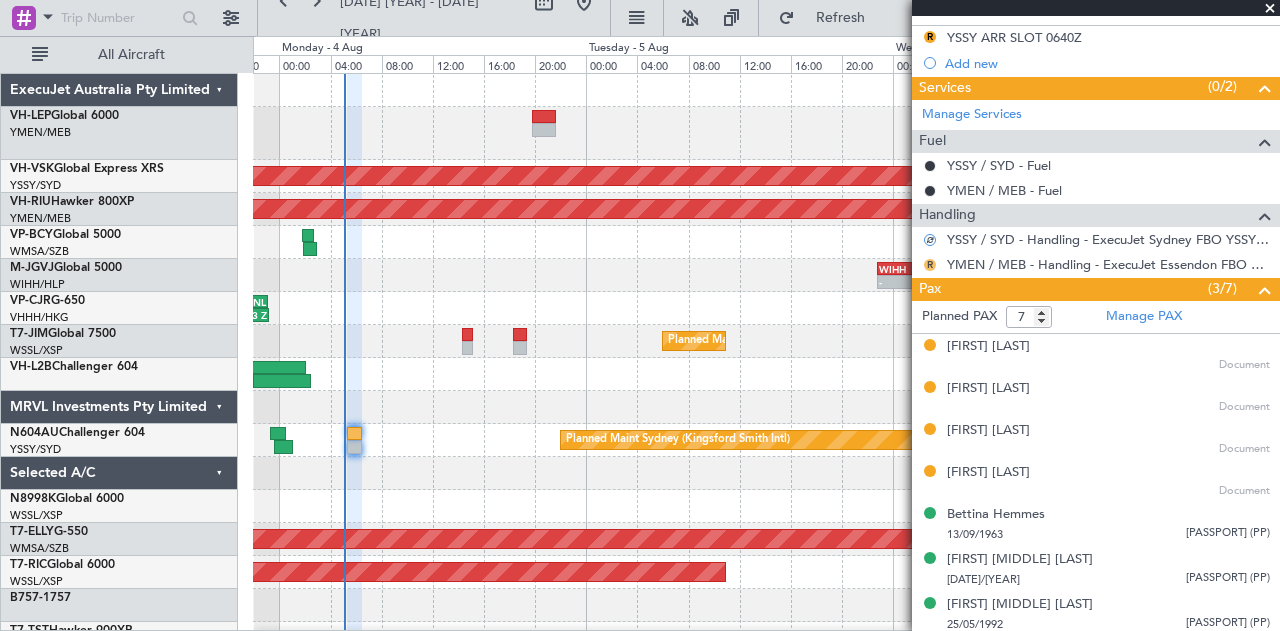 click on "R" at bounding box center (930, 265) 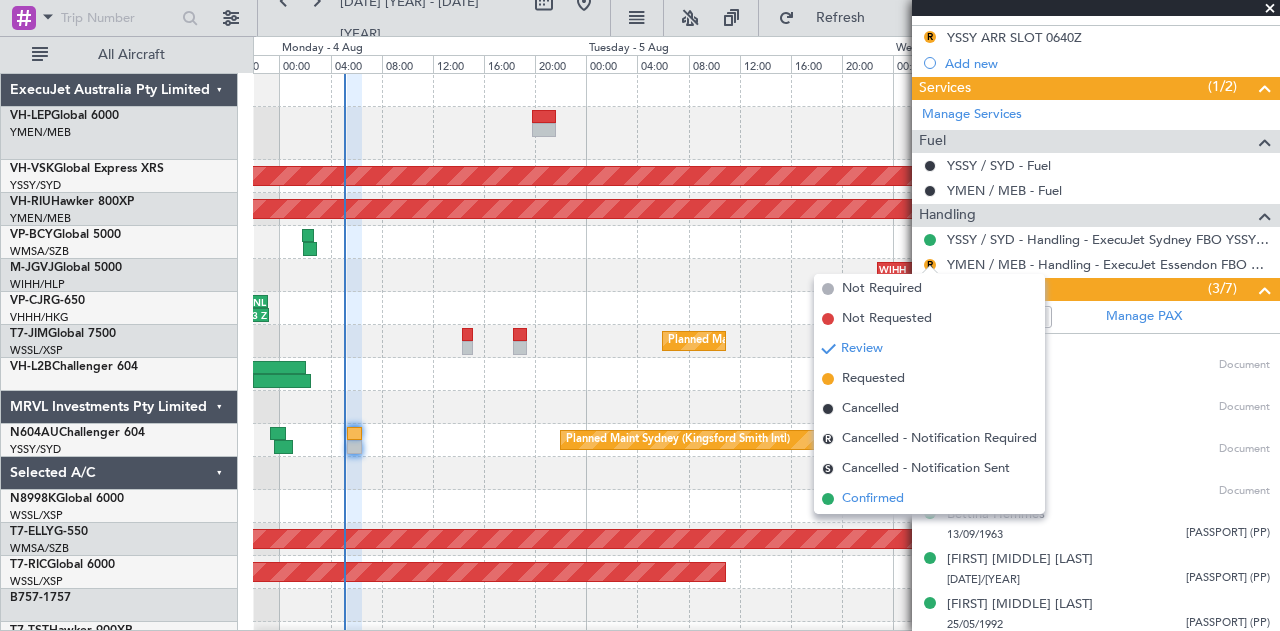 click on "Confirmed" at bounding box center [929, 499] 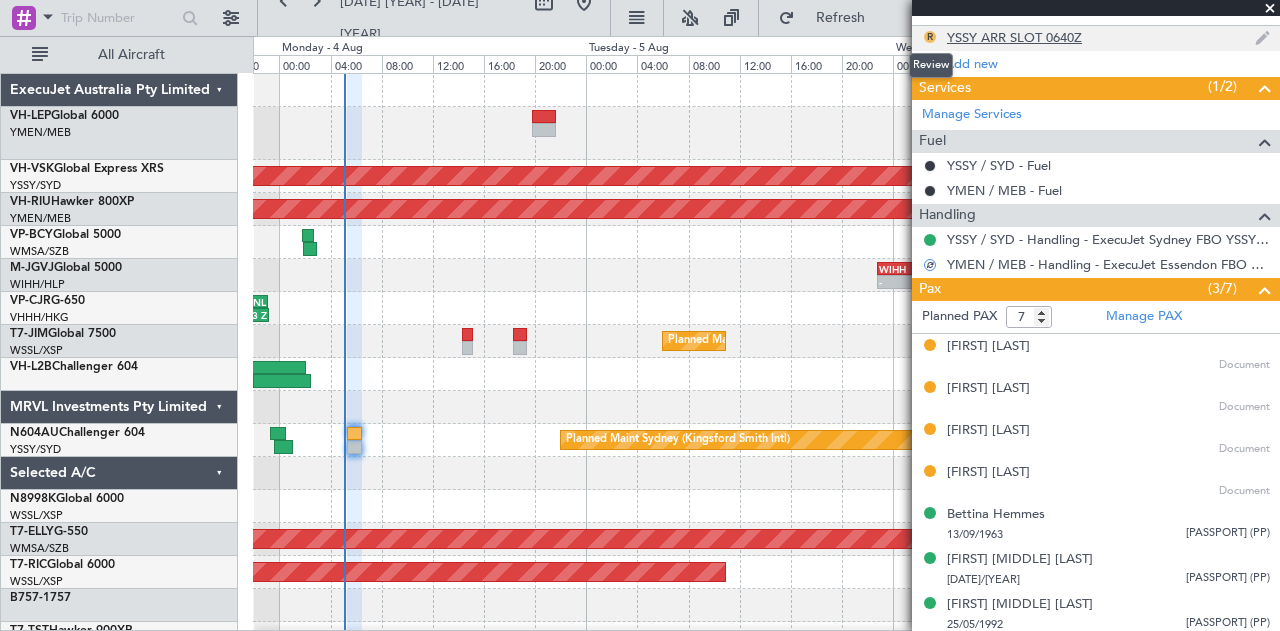 click on "R" at bounding box center (930, 37) 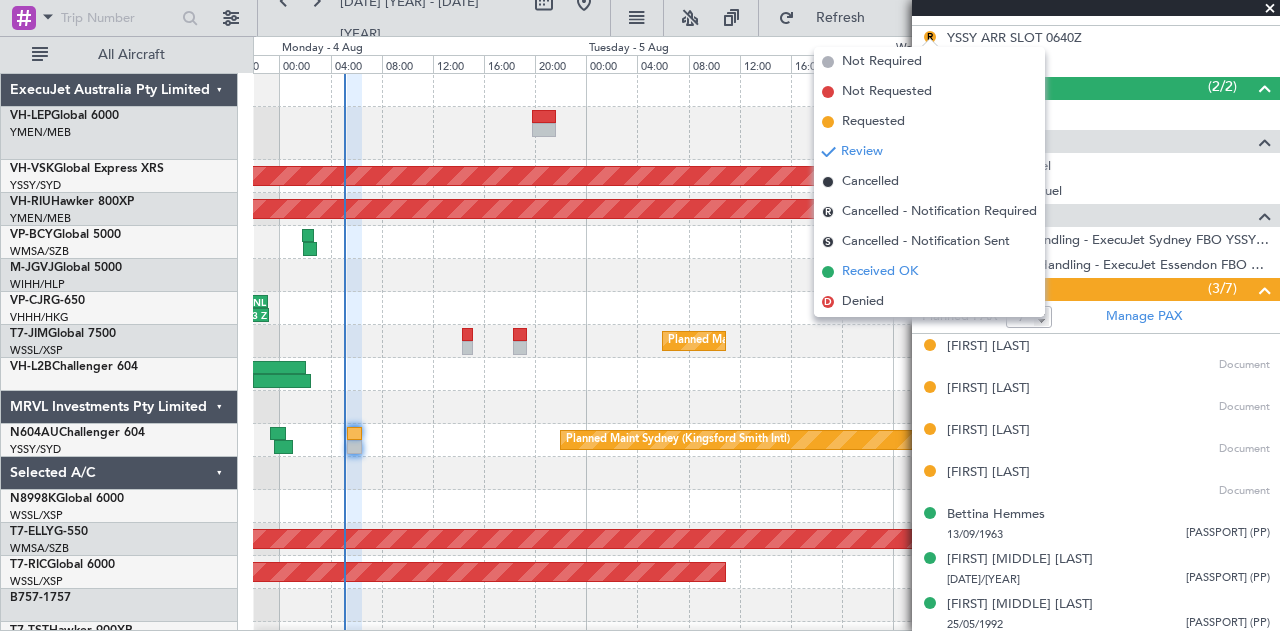 click on "Received OK" at bounding box center (880, 272) 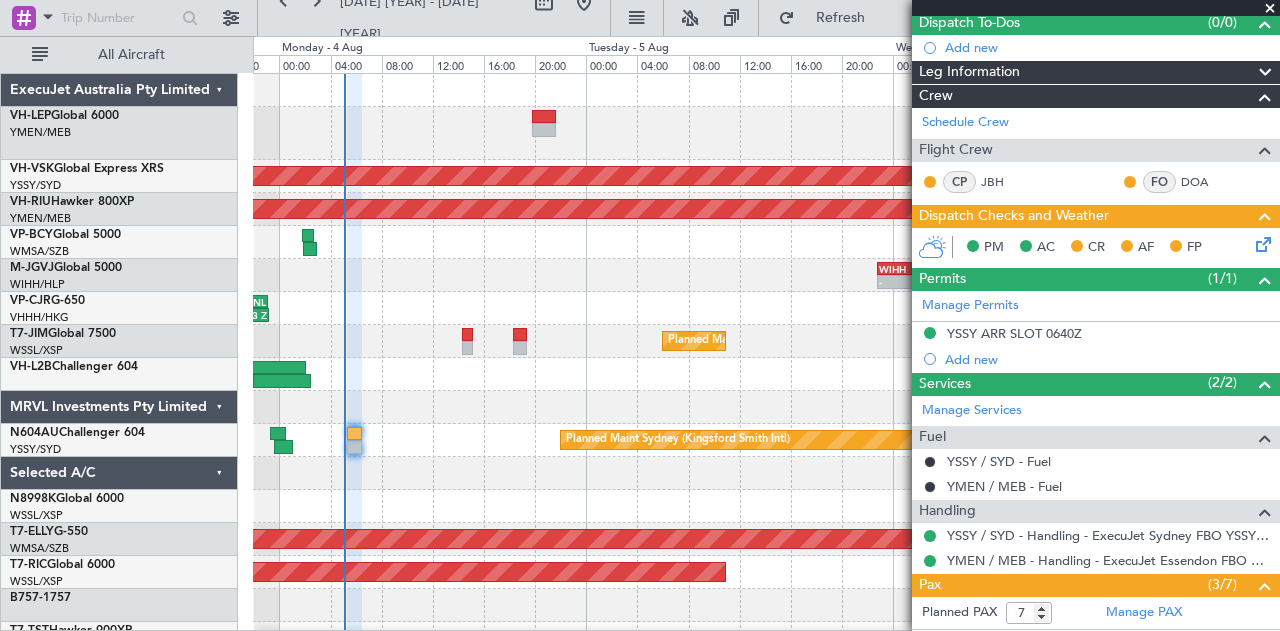 scroll, scrollTop: 180, scrollLeft: 0, axis: vertical 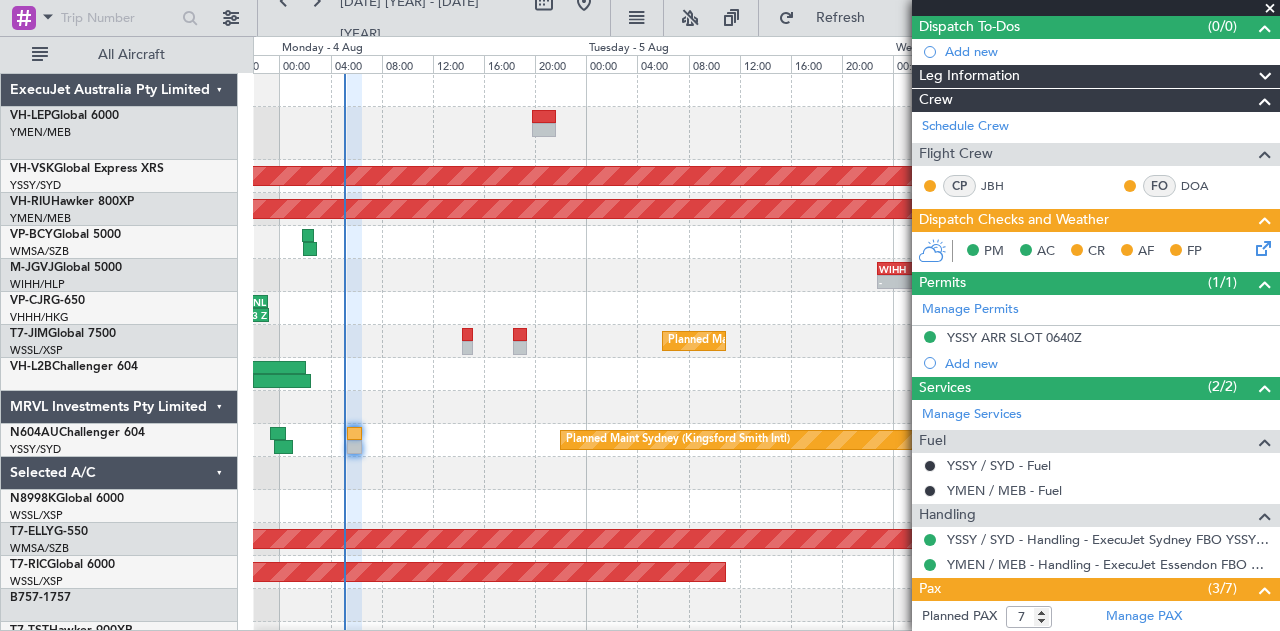 click 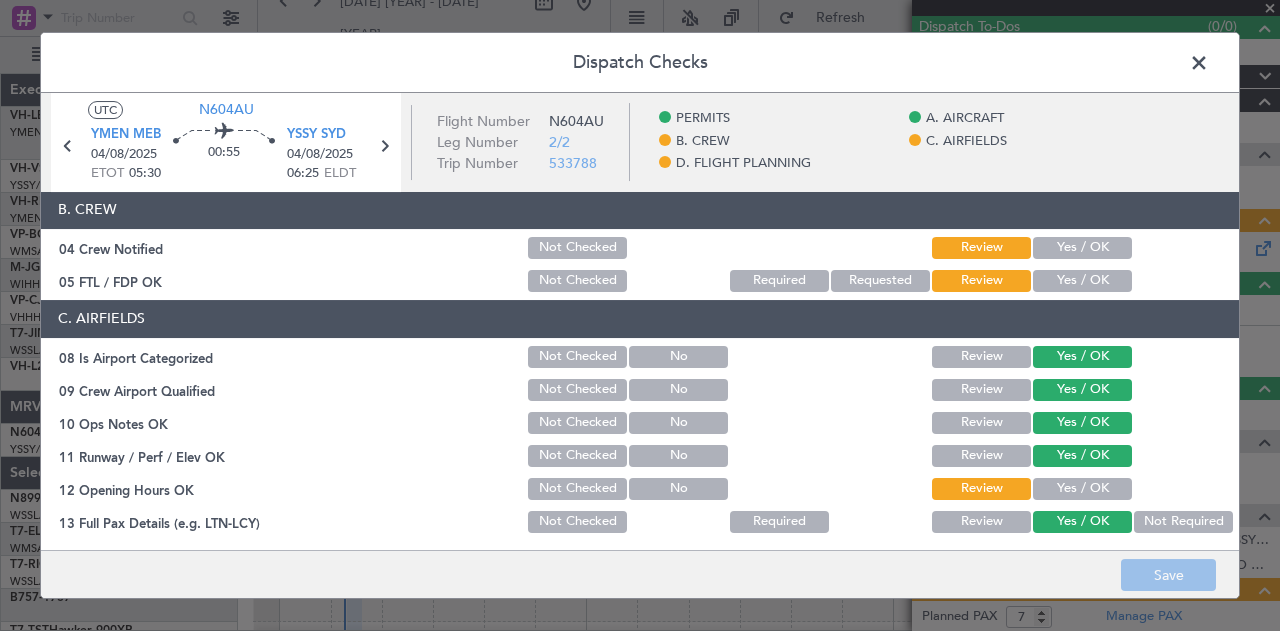 scroll, scrollTop: 200, scrollLeft: 0, axis: vertical 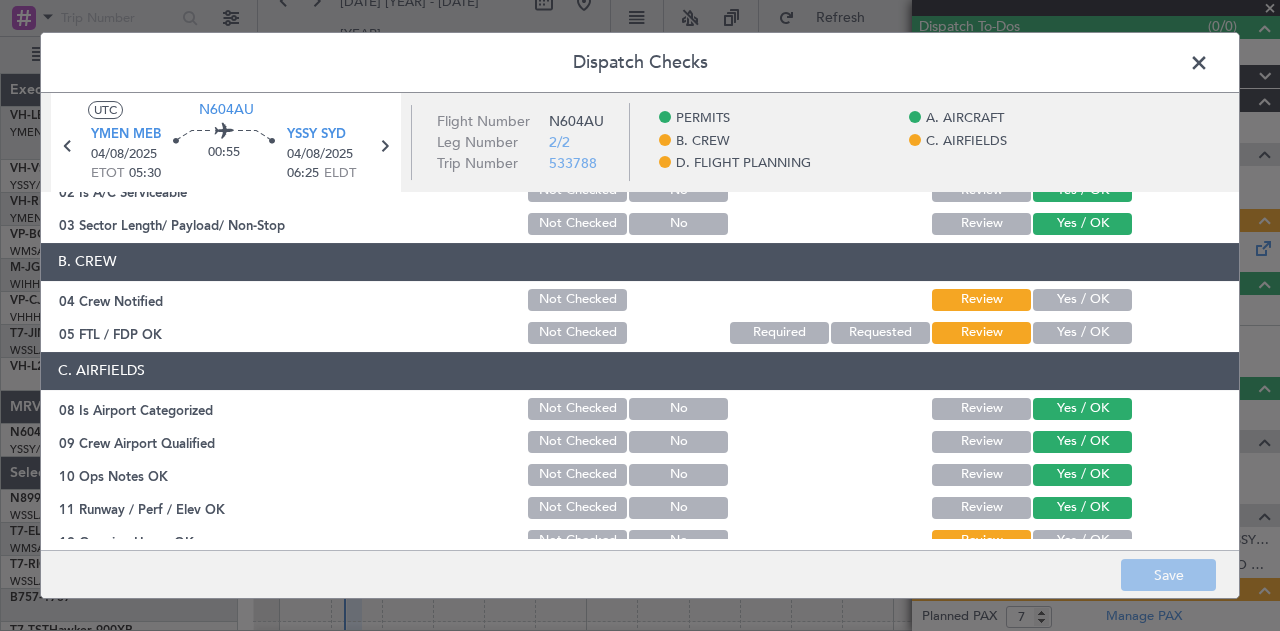 click on "Yes / OK" 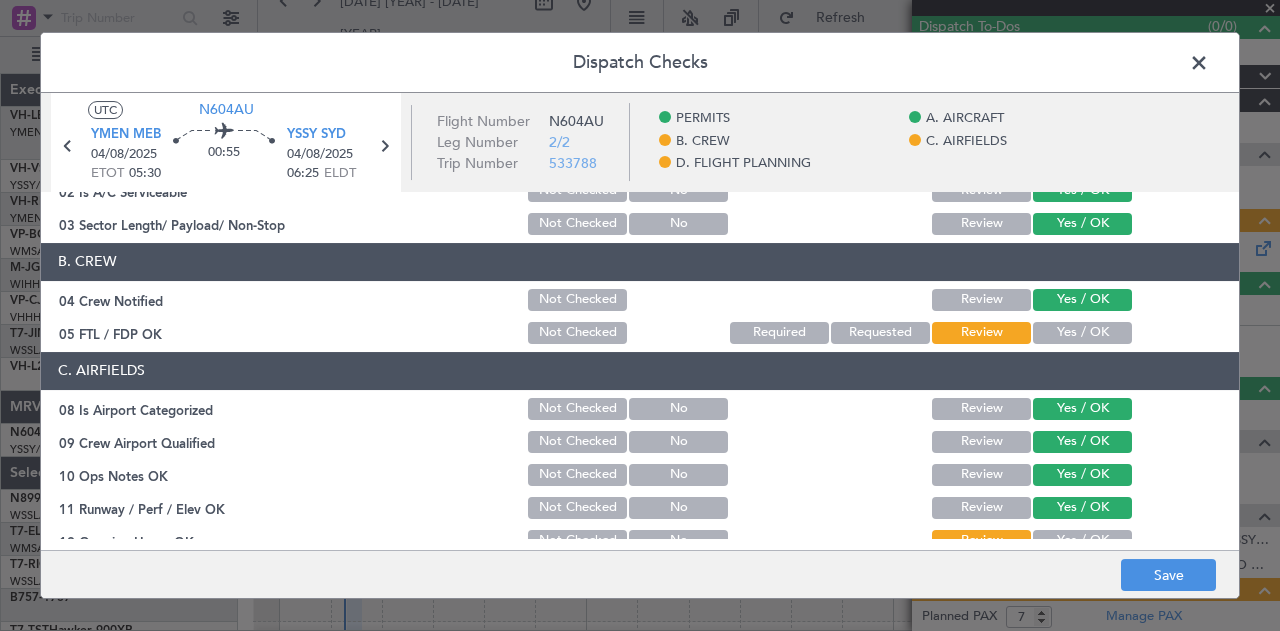 click on "Yes / OK" 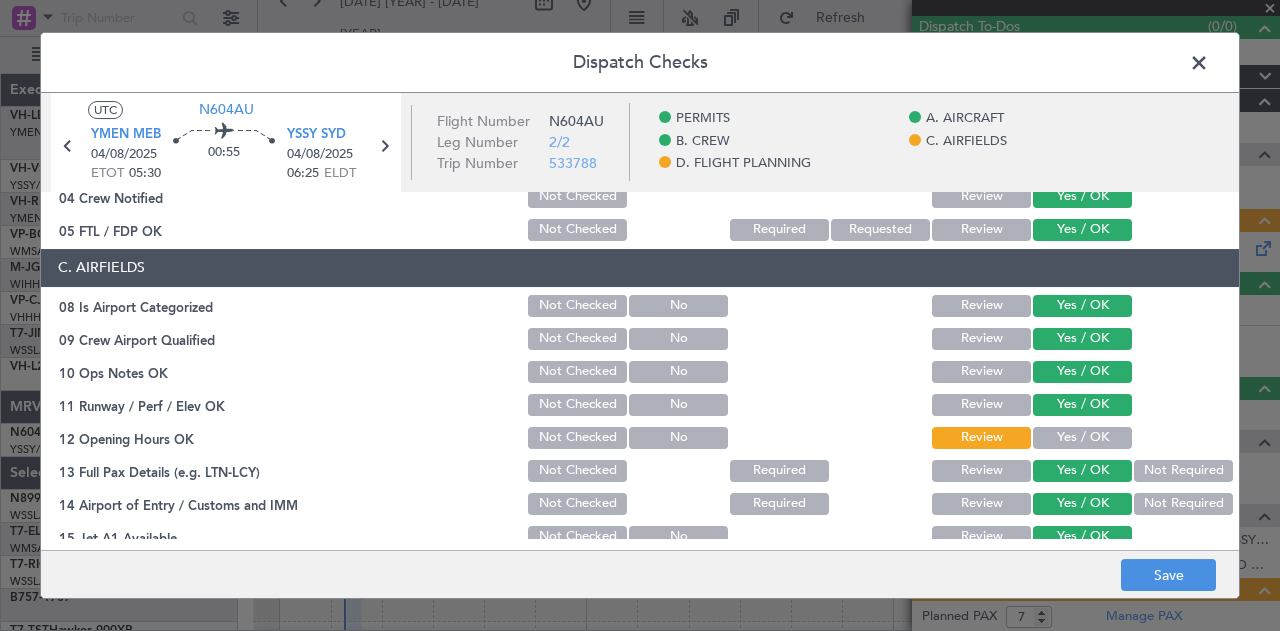 scroll, scrollTop: 400, scrollLeft: 0, axis: vertical 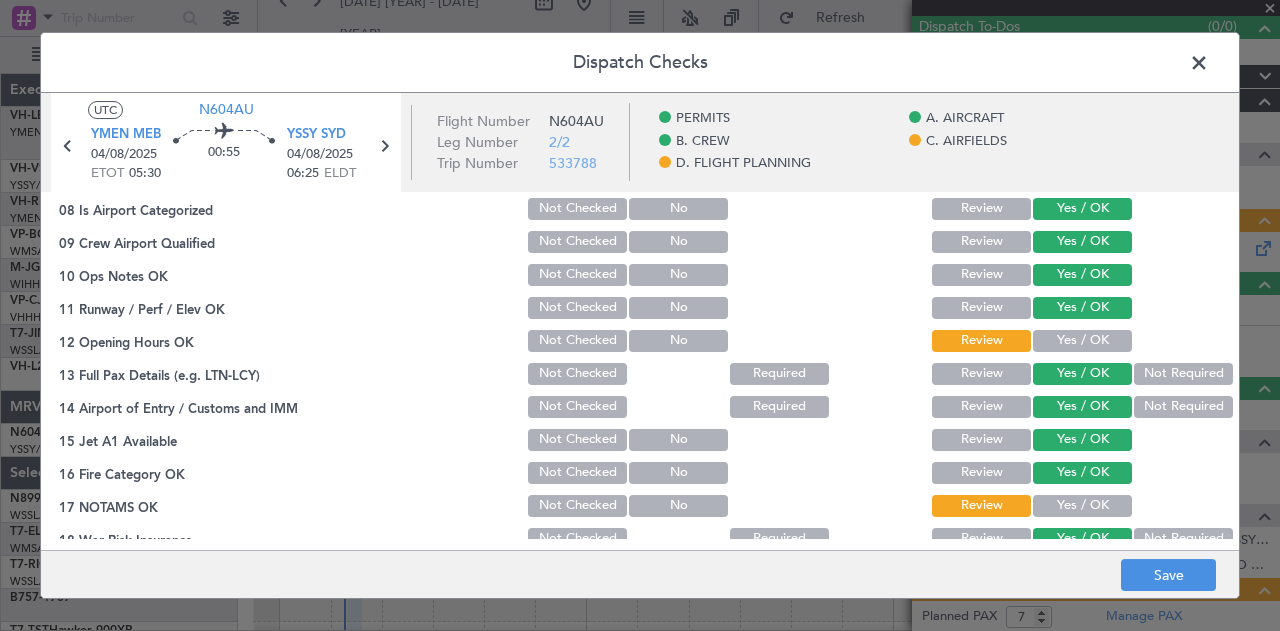 click on "Yes / OK" 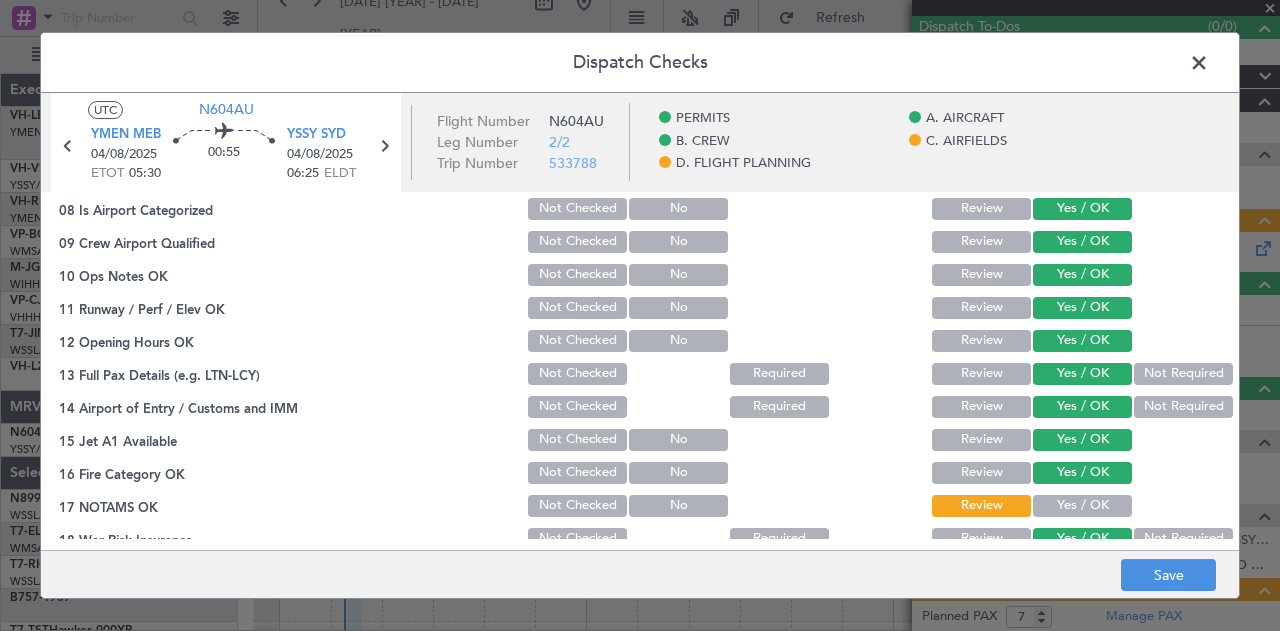 click on "Yes / OK" 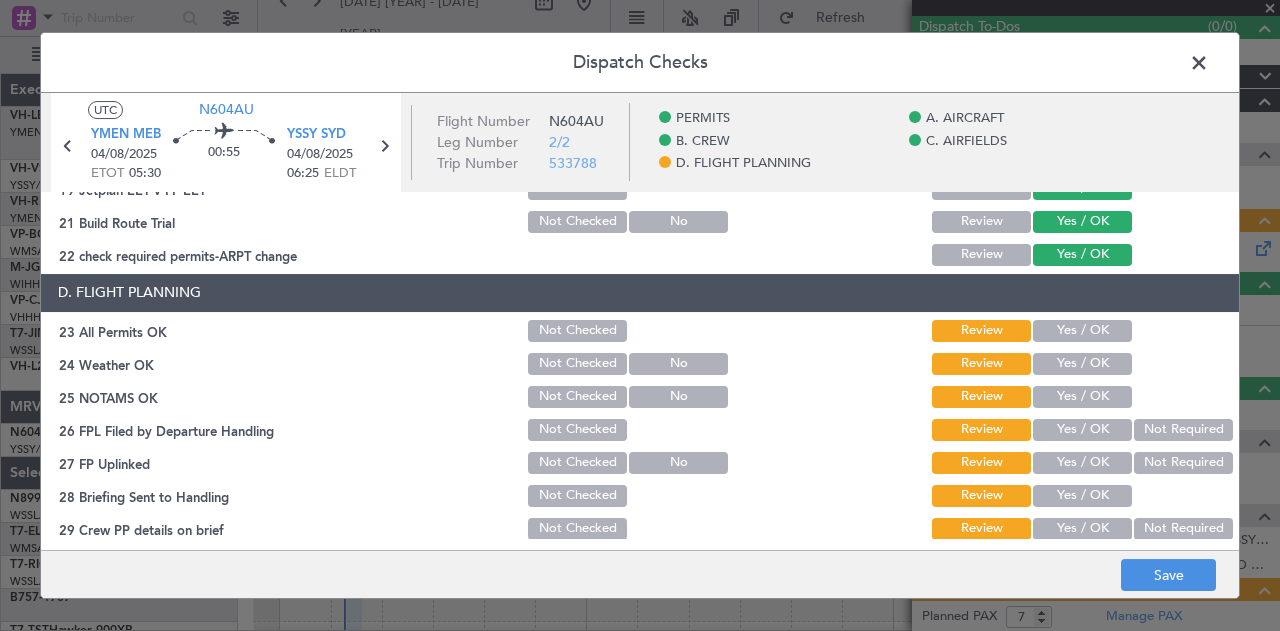 scroll, scrollTop: 800, scrollLeft: 0, axis: vertical 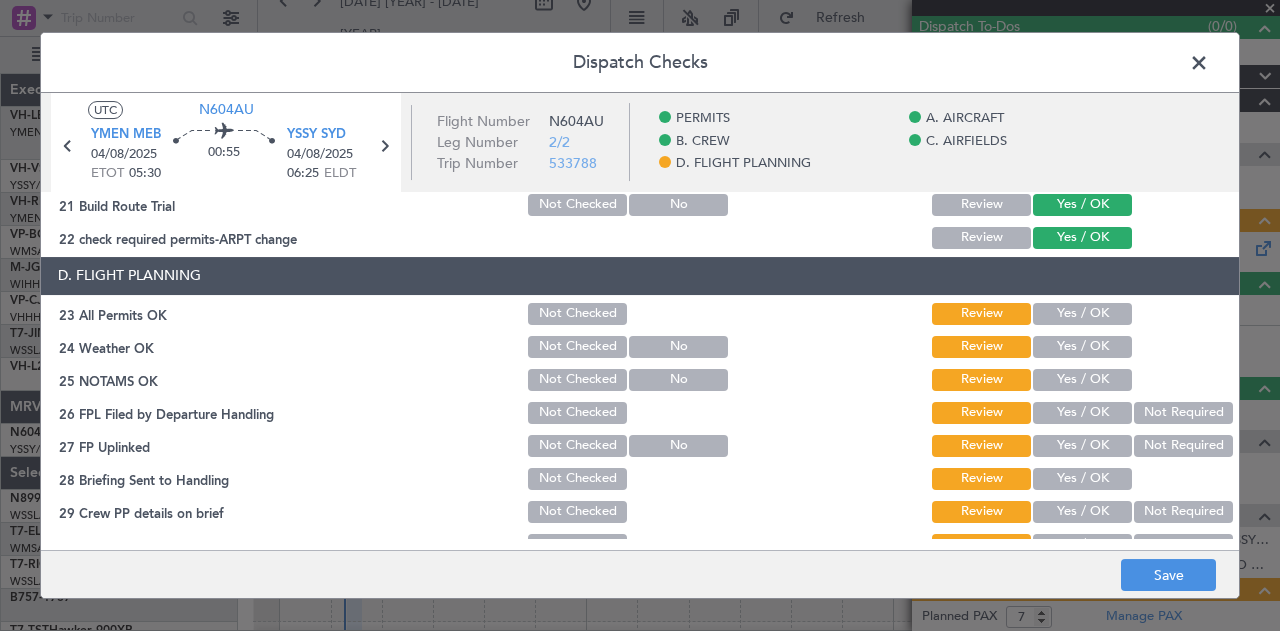 click on "Yes / OK" 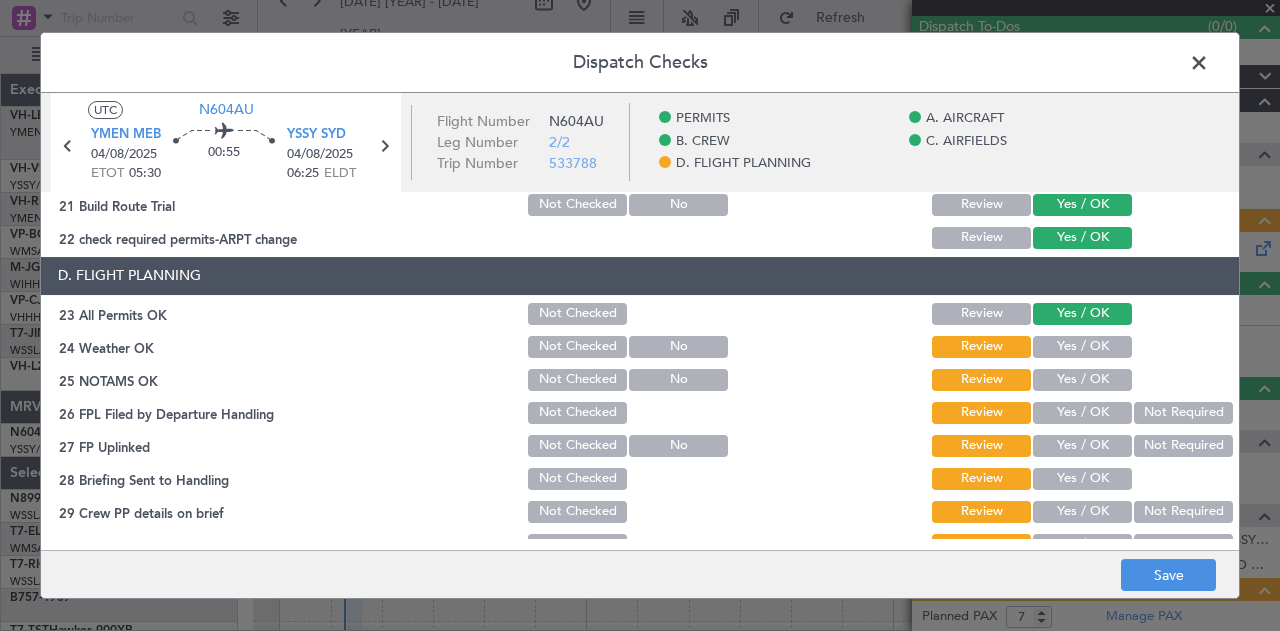 click on "Yes / OK" 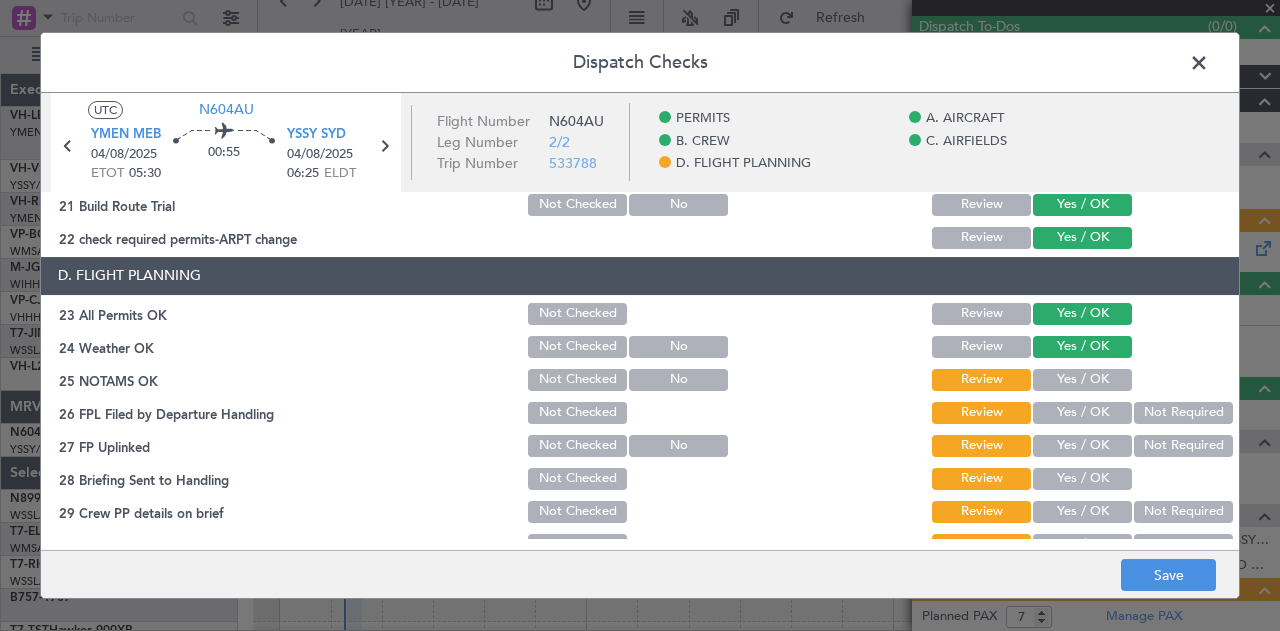 click on "Yes / OK" 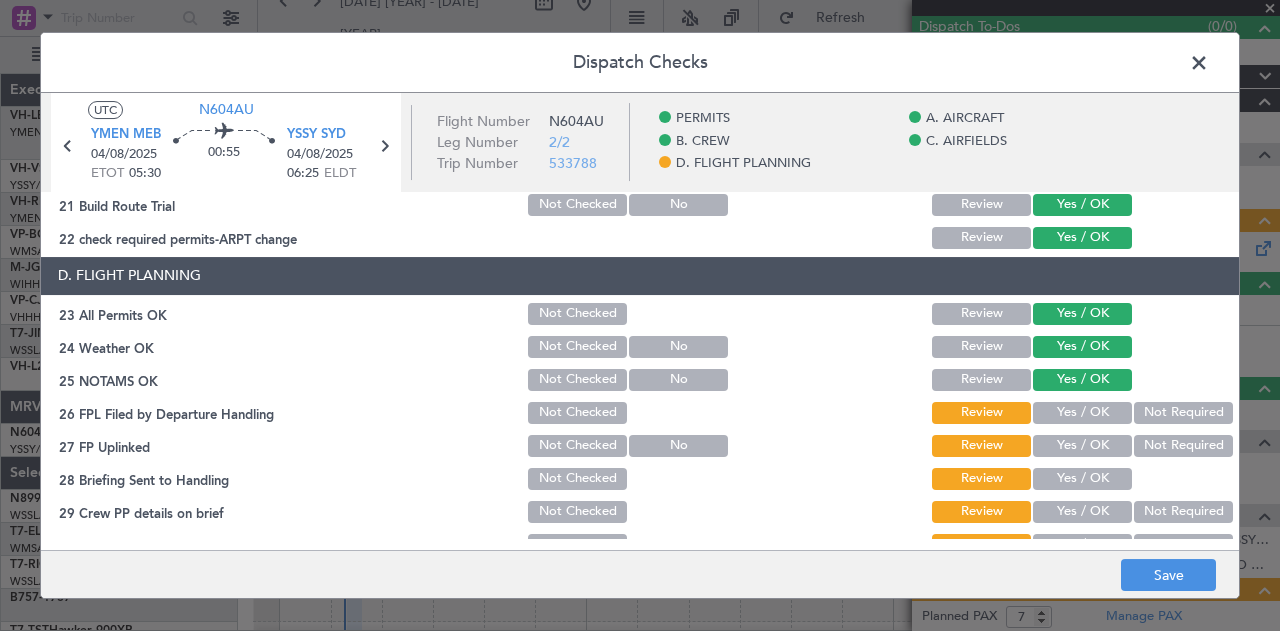 click on "Not Required" 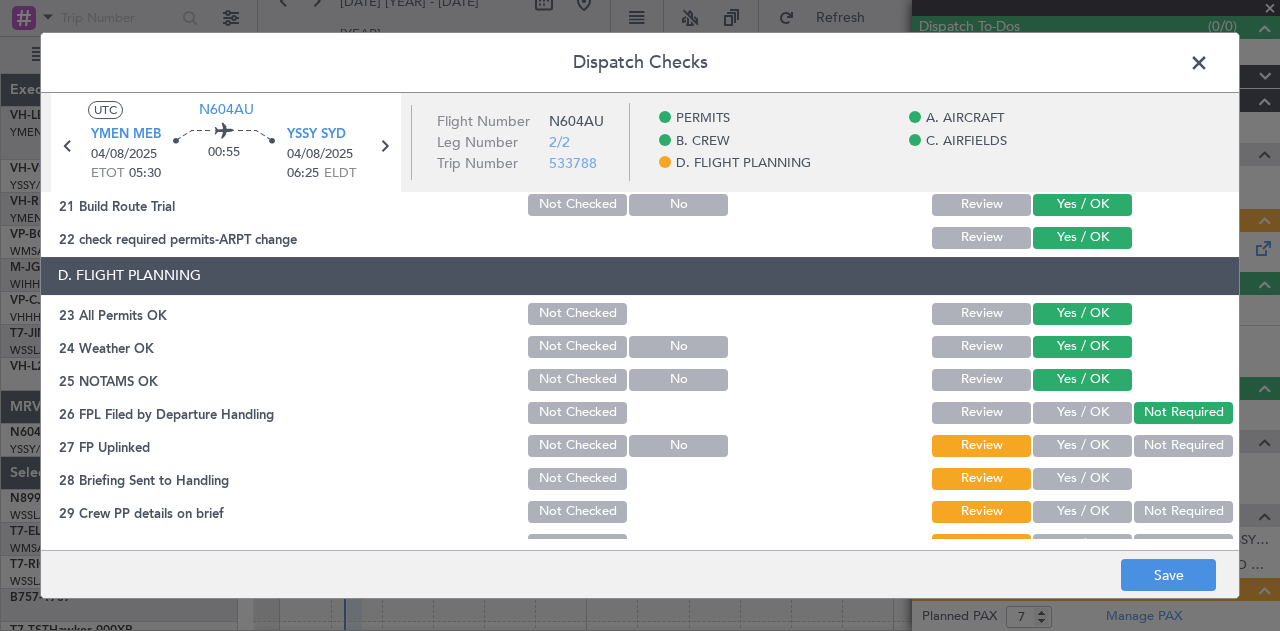 click on "Not Required" 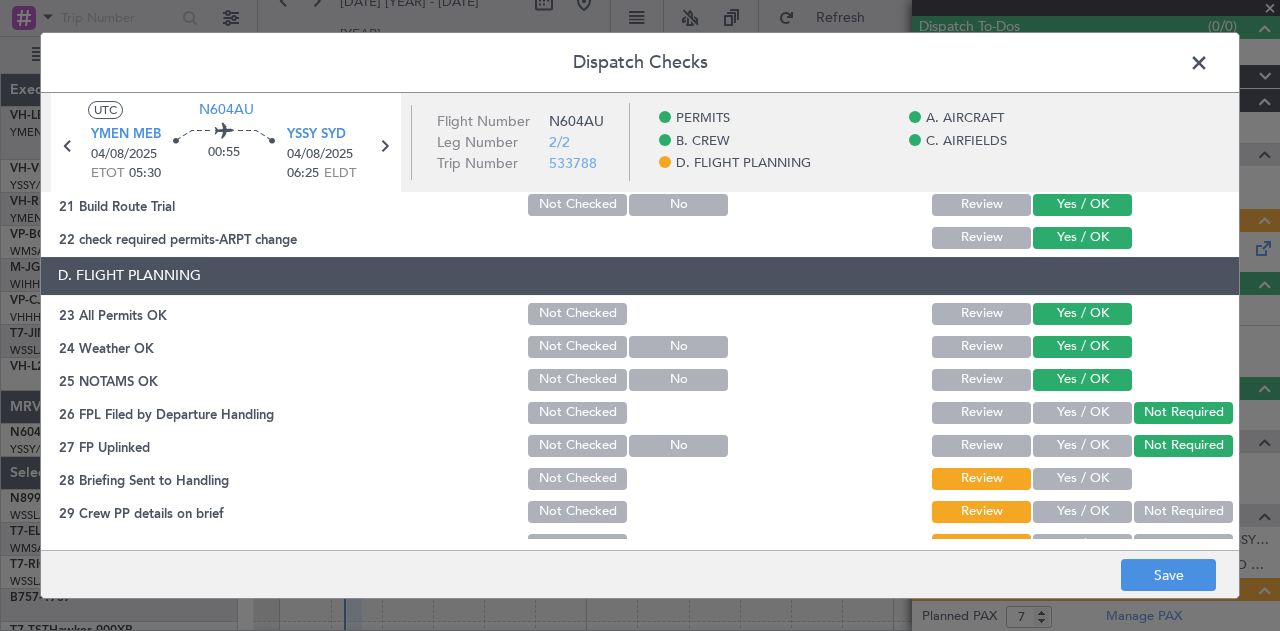 click on "Yes / OK" 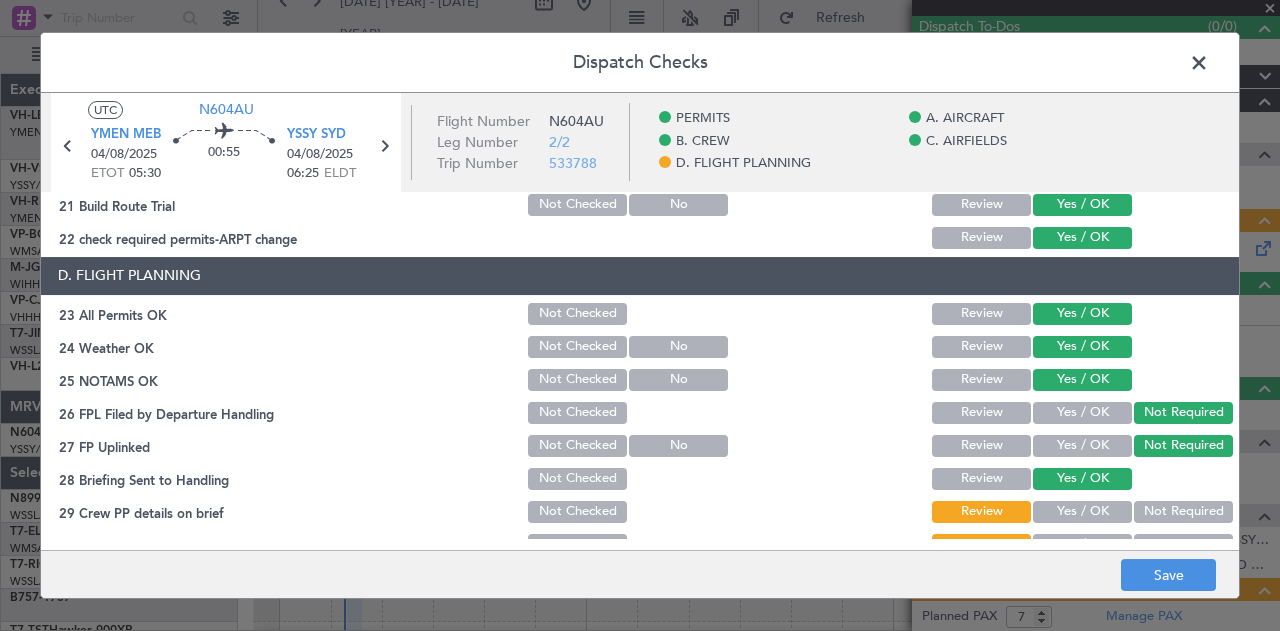 click on "Not Required" 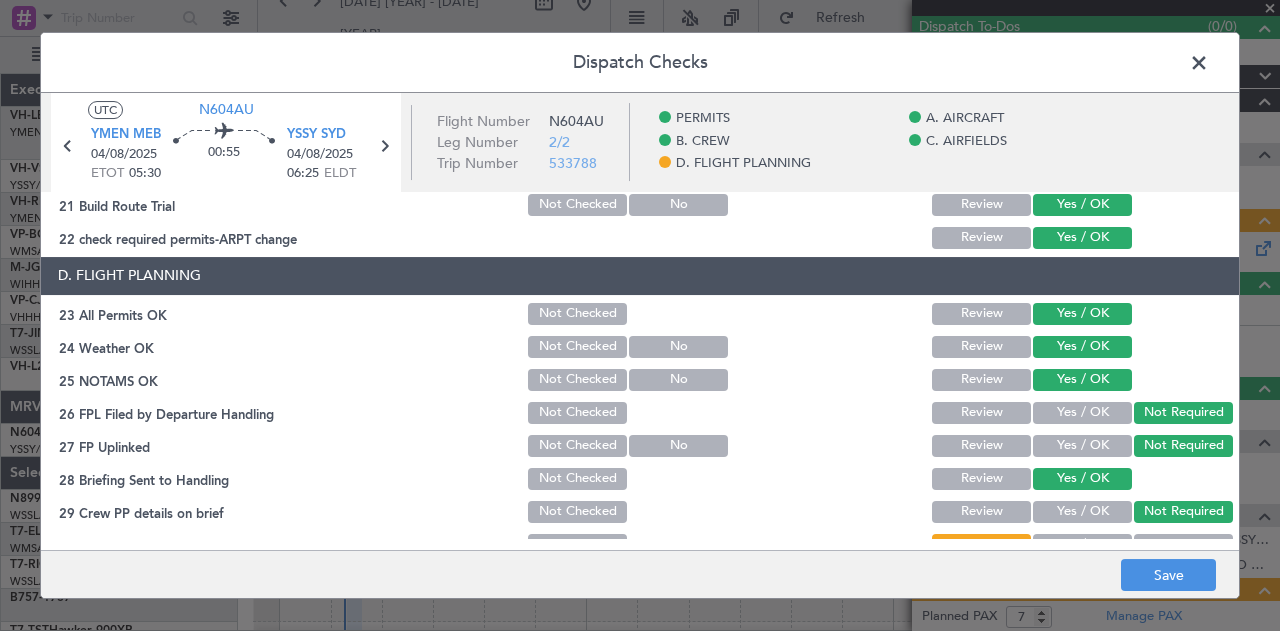 scroll, scrollTop: 825, scrollLeft: 0, axis: vertical 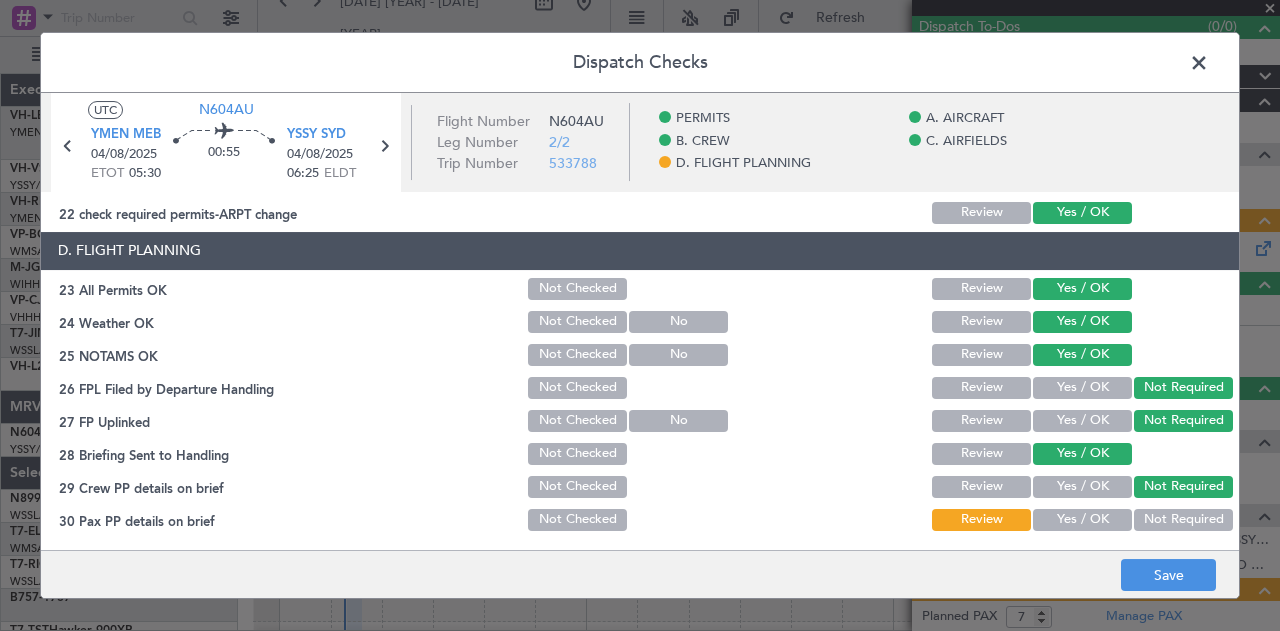 click on "Not Required" 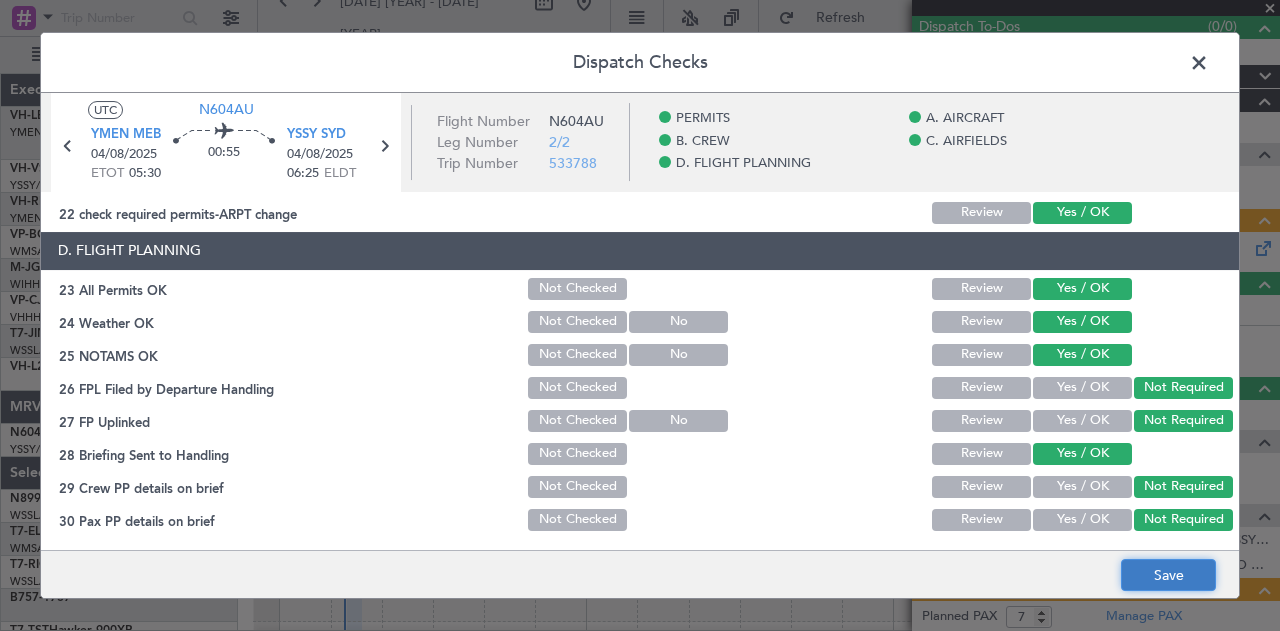 click on "Save" 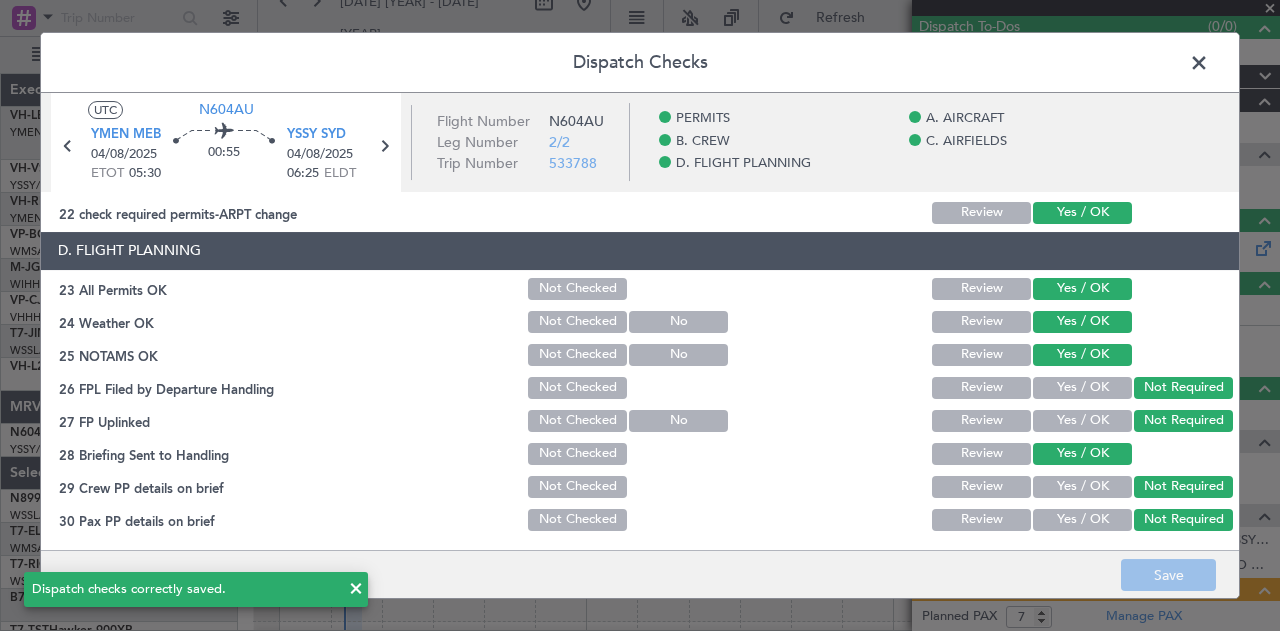 click 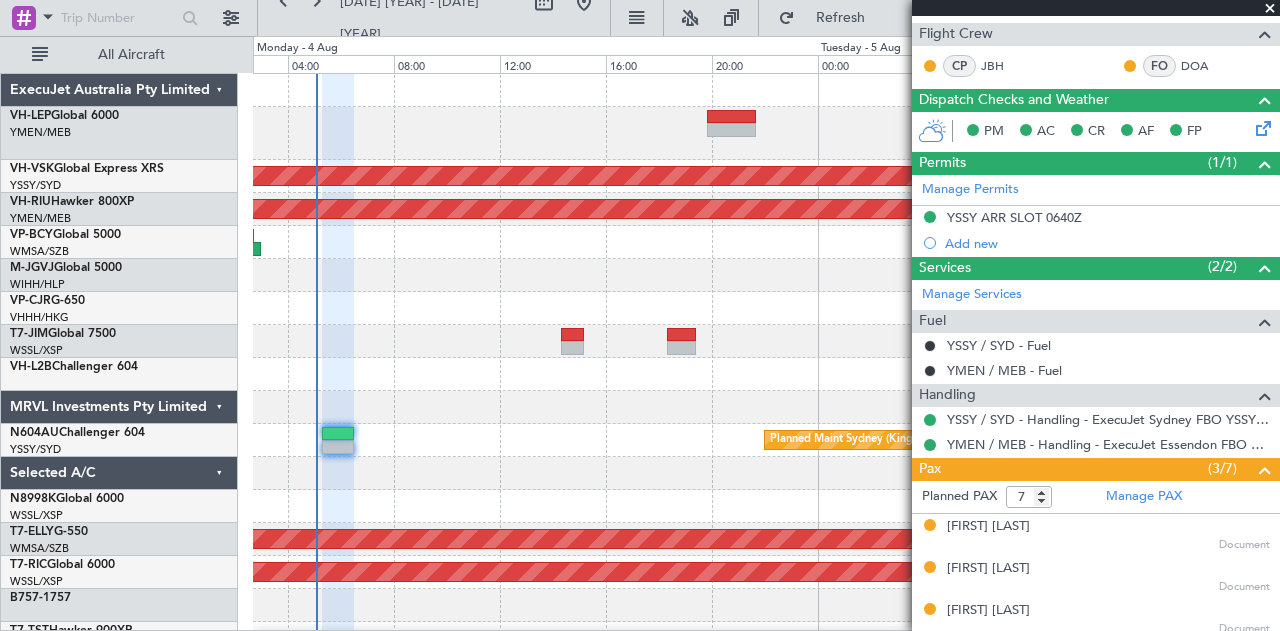 scroll, scrollTop: 0, scrollLeft: 0, axis: both 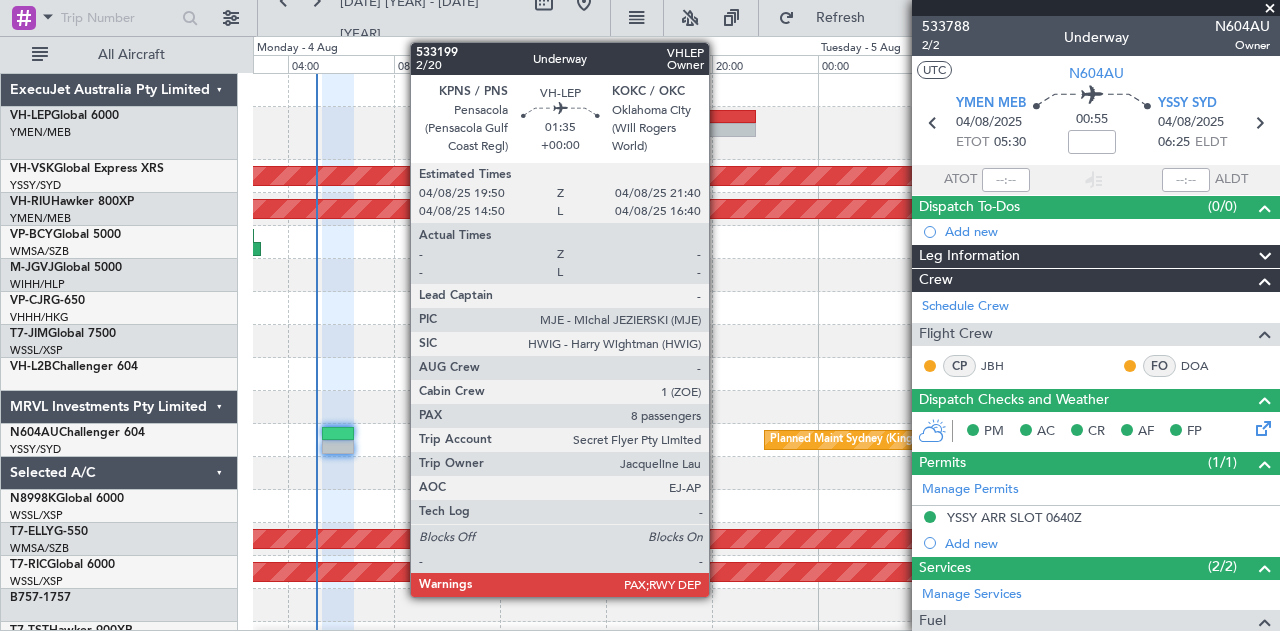 click 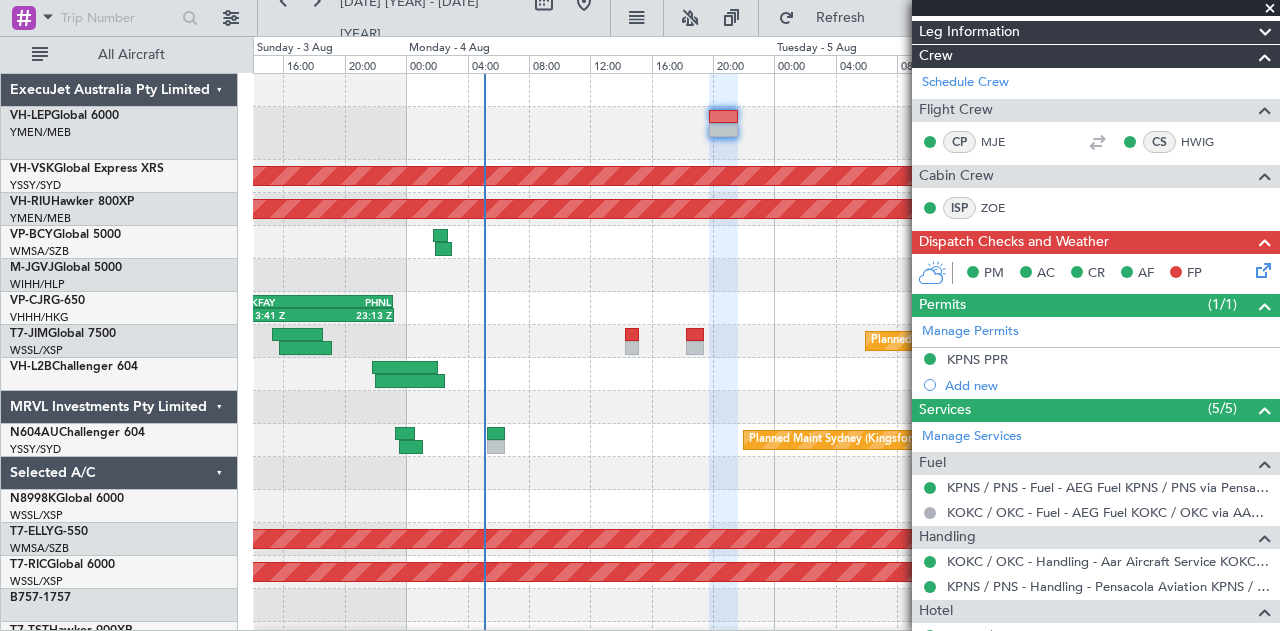 scroll, scrollTop: 500, scrollLeft: 0, axis: vertical 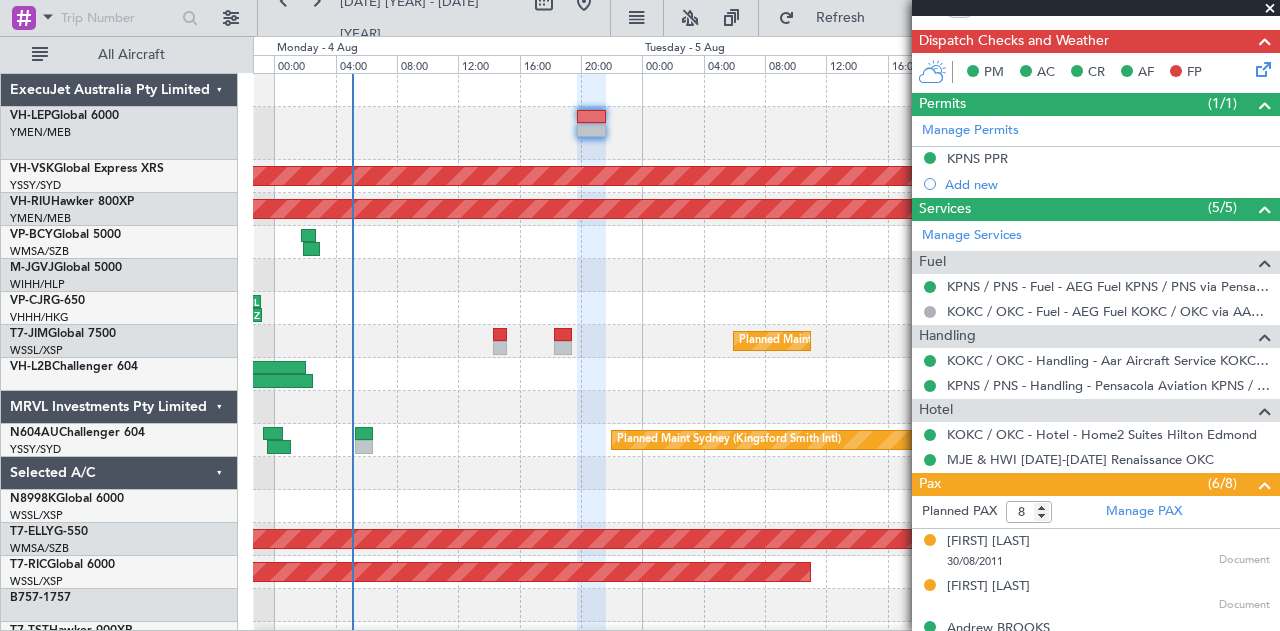 click on "WIHH
22:50 Z
RKSS
05:30 Z
-
-" 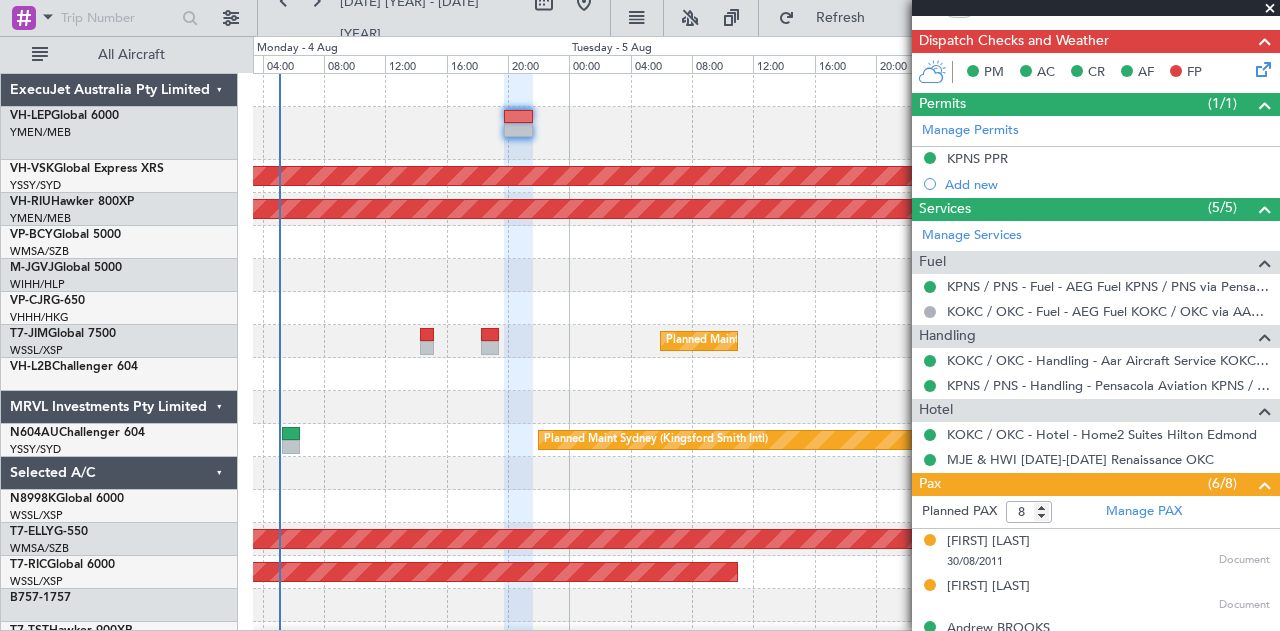 click 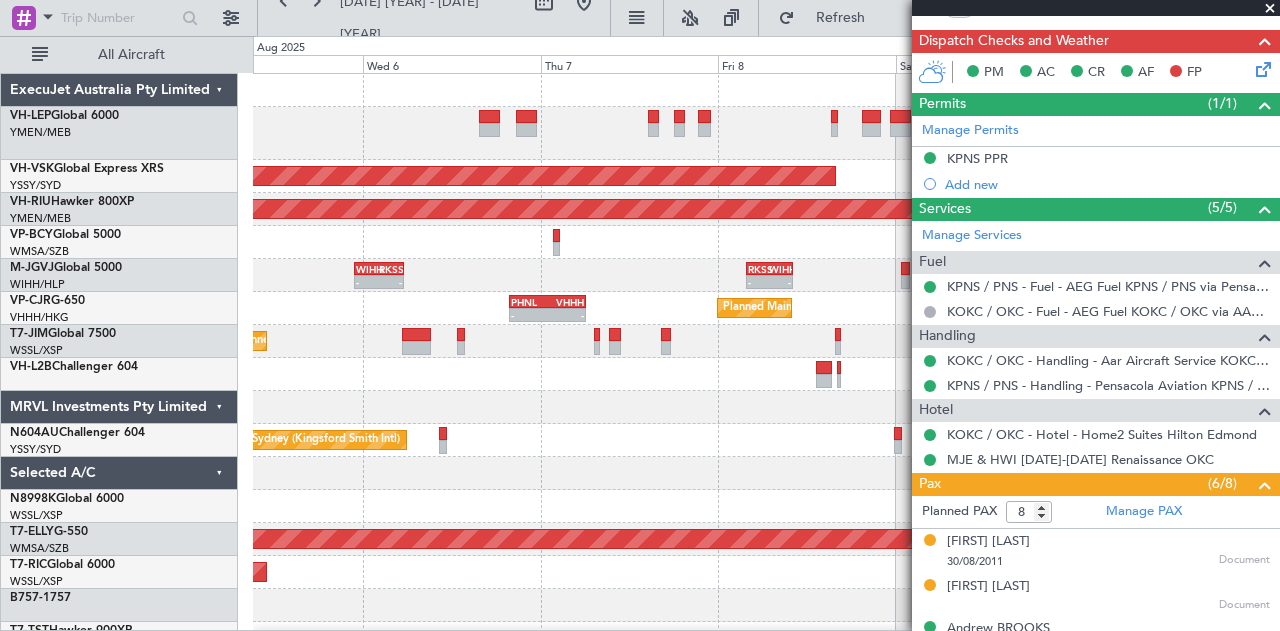 click 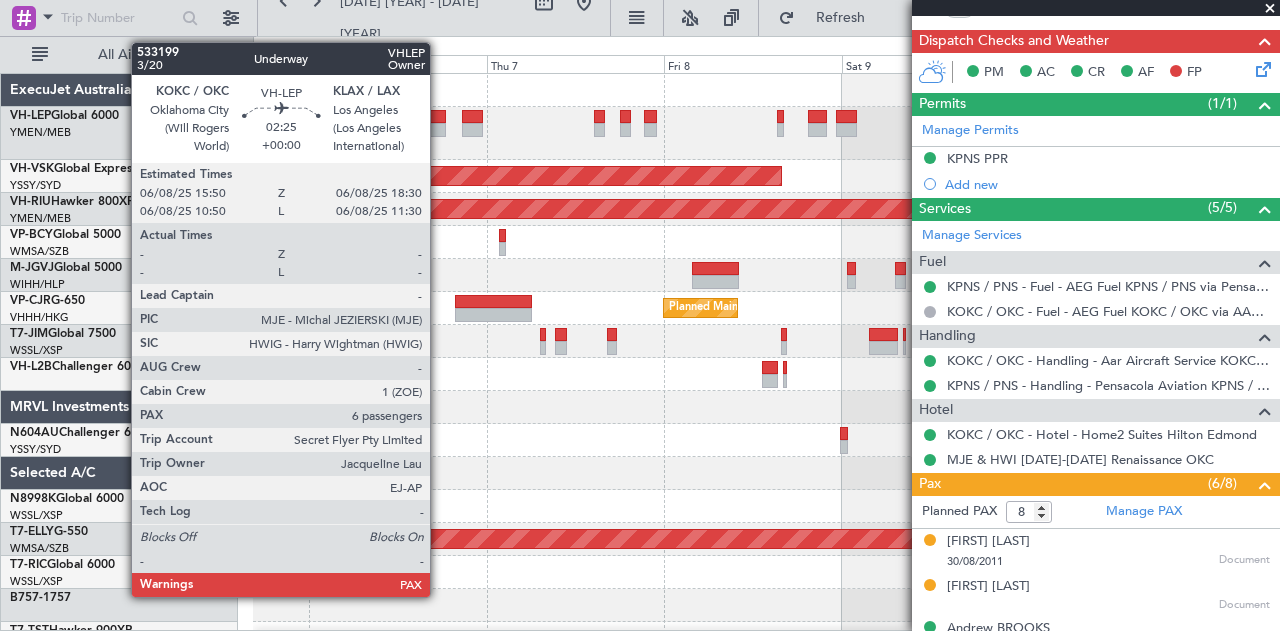 click 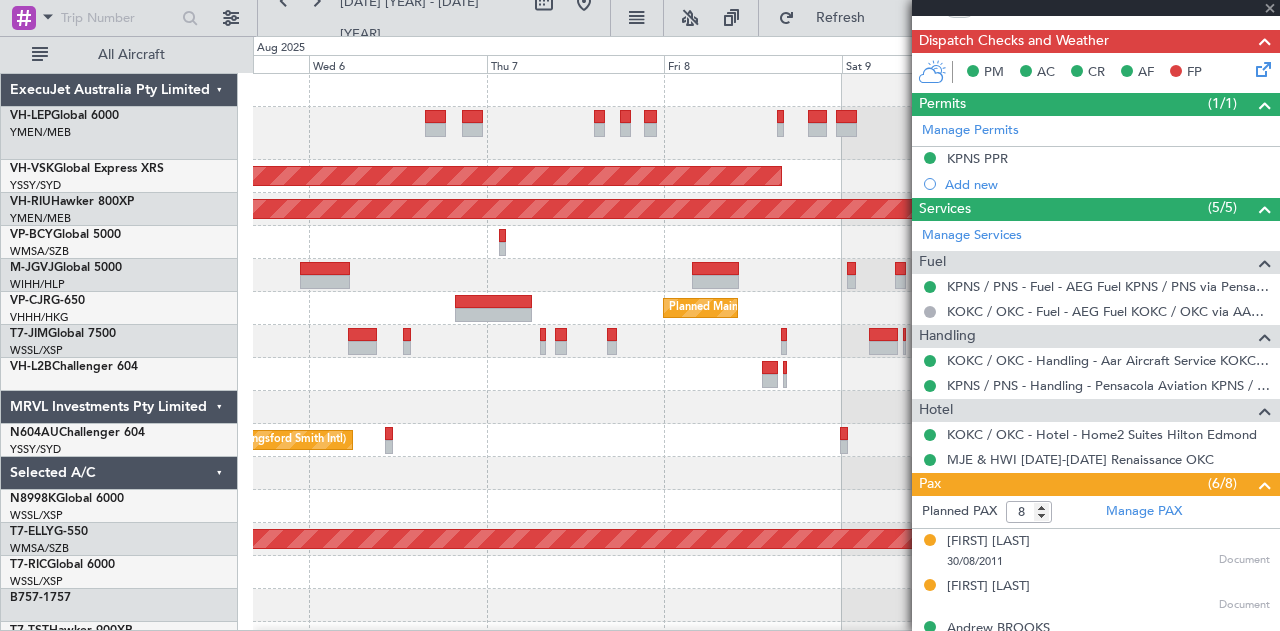 type on "6" 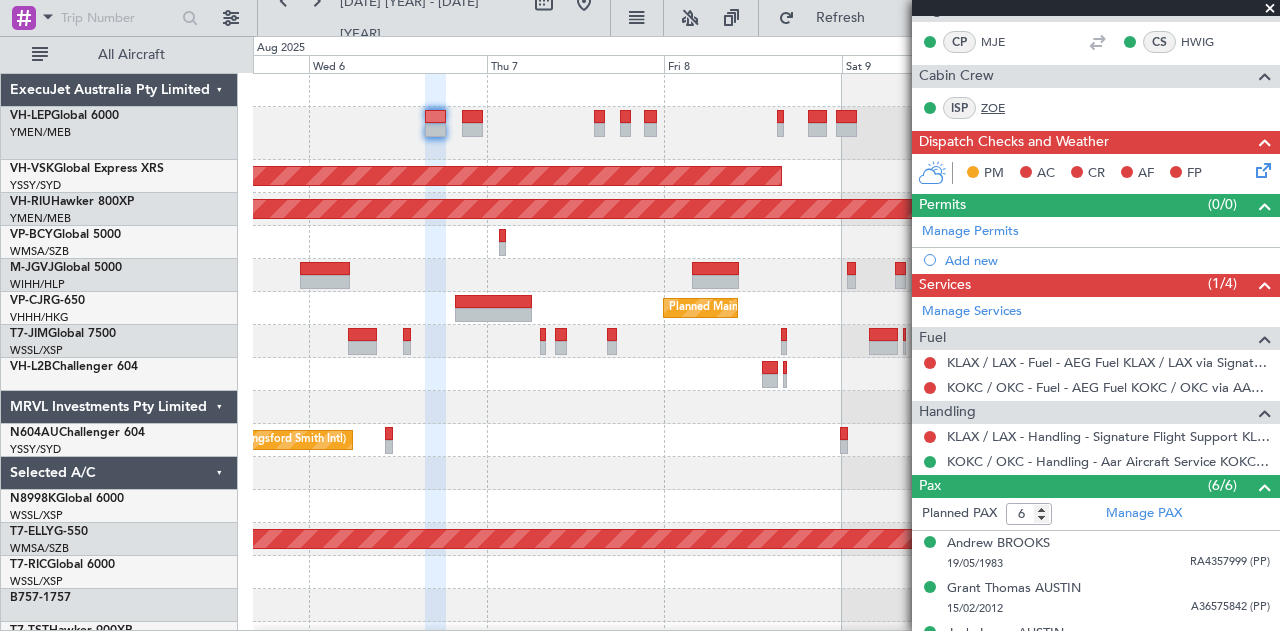 scroll, scrollTop: 174, scrollLeft: 0, axis: vertical 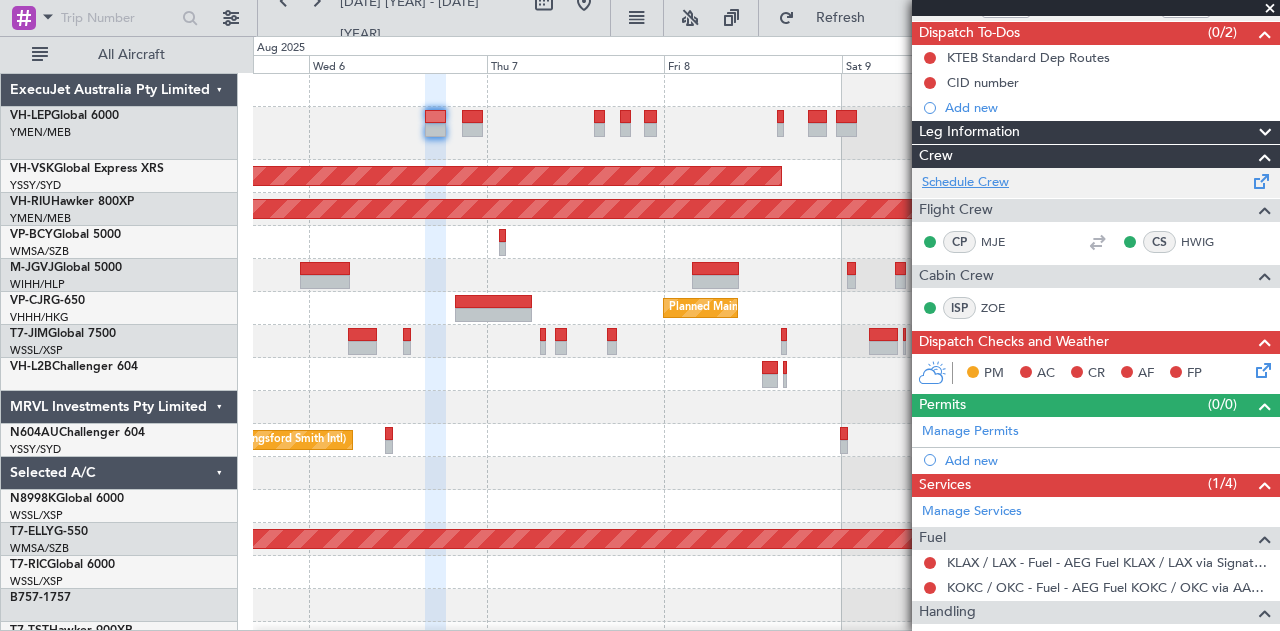 click on "Schedule Crew" 